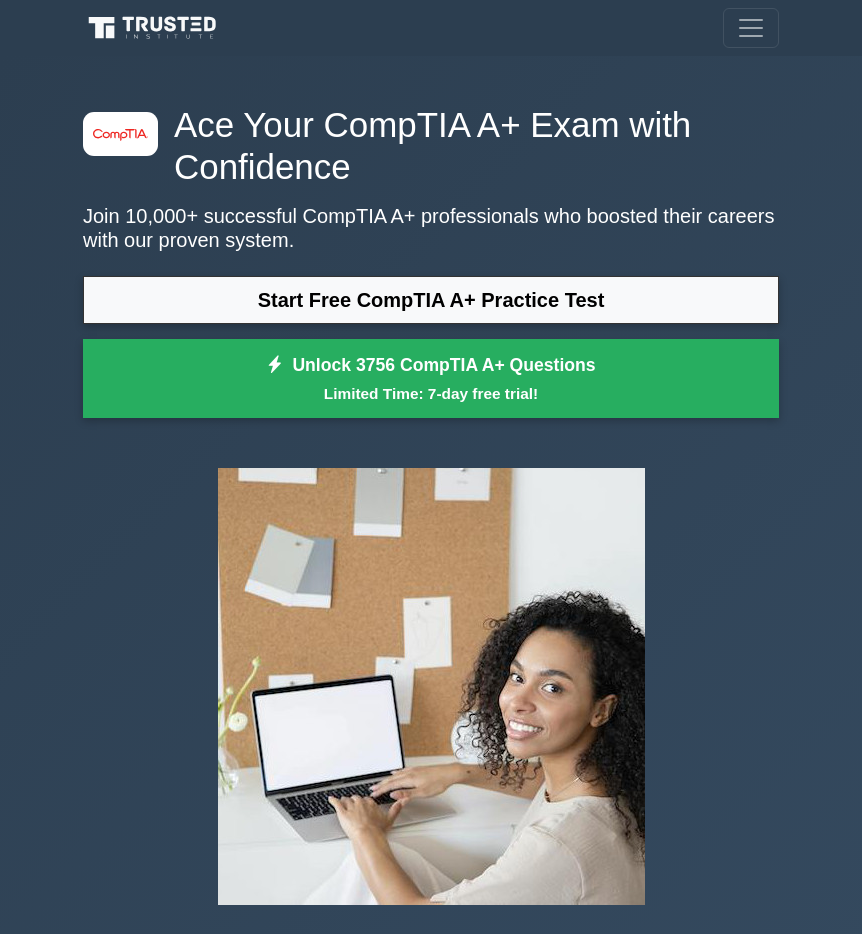 scroll, scrollTop: 0, scrollLeft: 0, axis: both 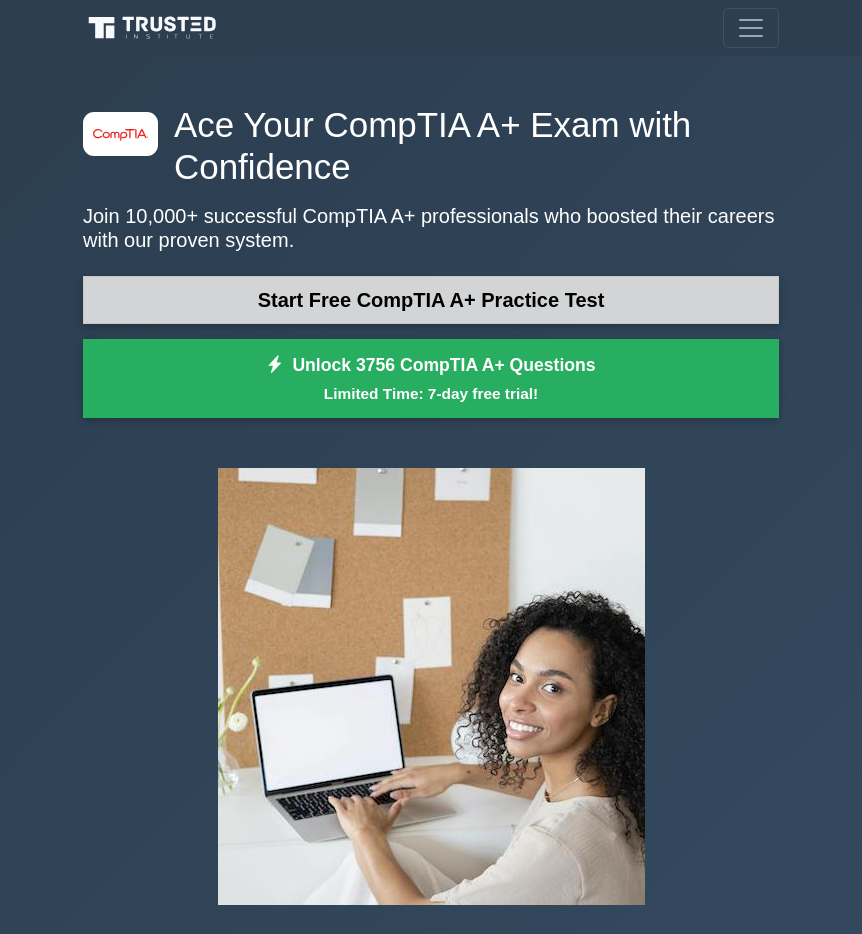 click on "Start Free CompTIA A+ Practice Test" at bounding box center (431, 300) 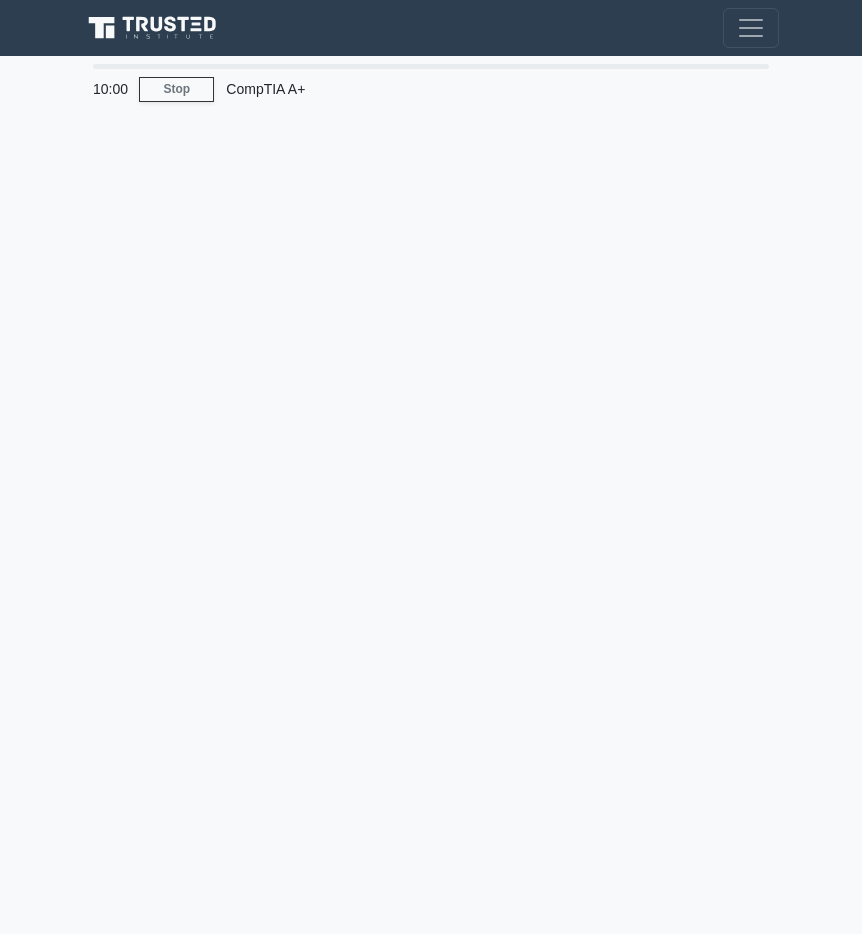 scroll, scrollTop: 0, scrollLeft: 0, axis: both 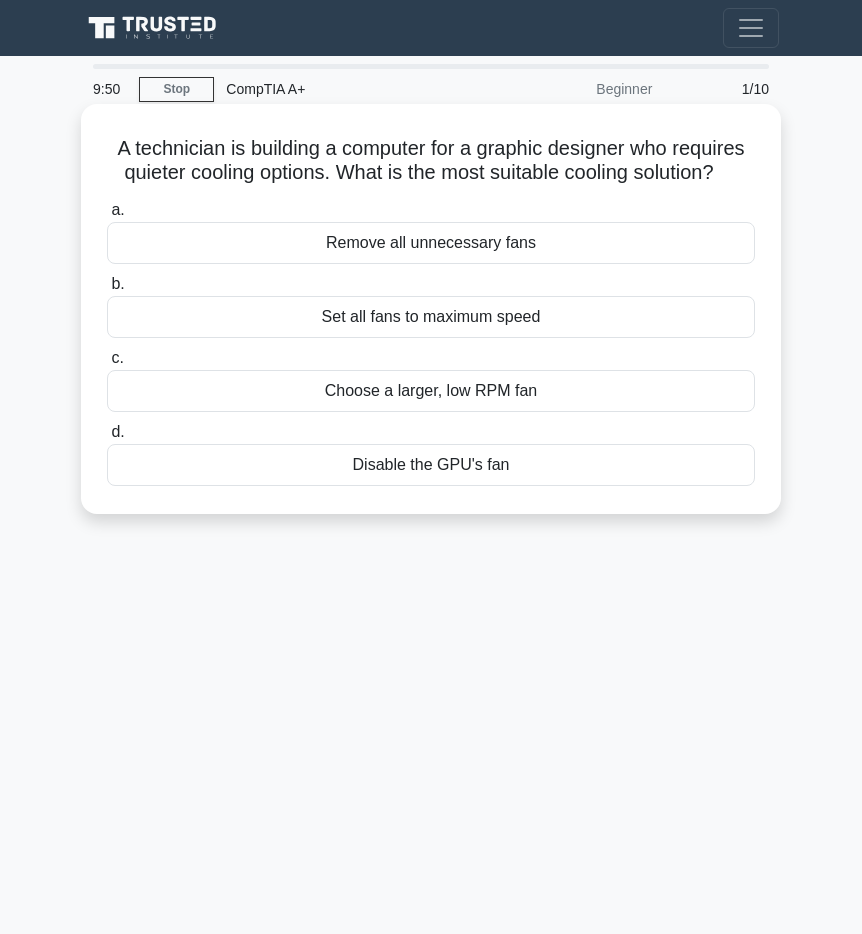 click on "Choose a larger, low RPM fan" at bounding box center (431, 391) 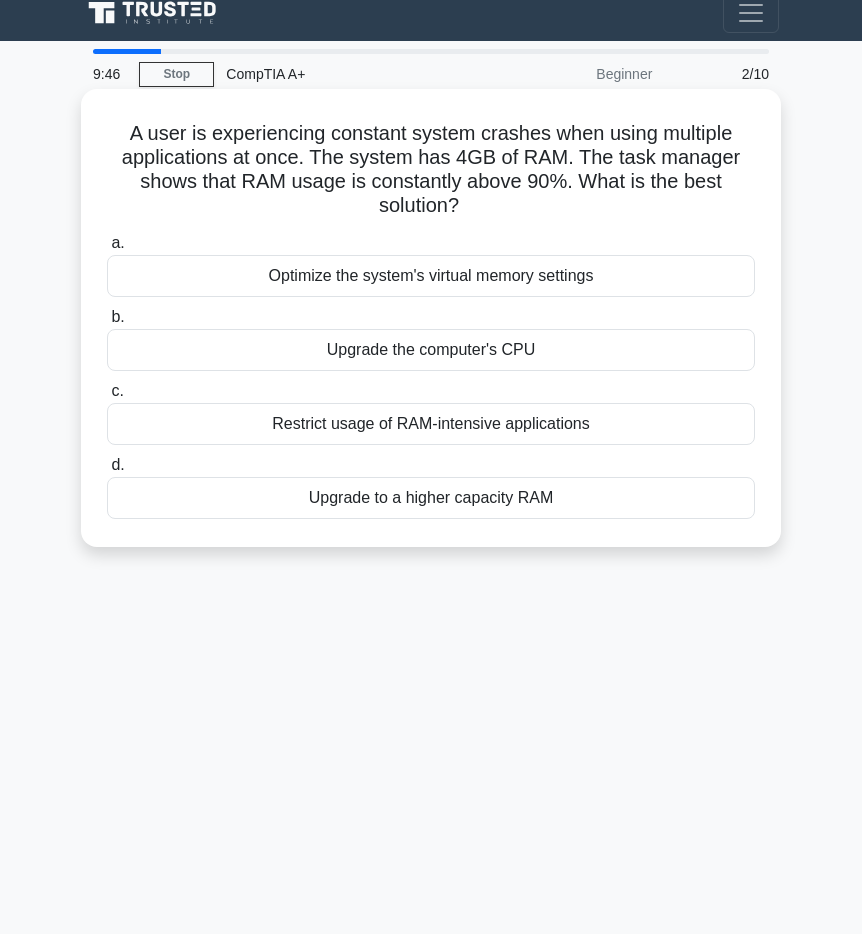 scroll, scrollTop: 0, scrollLeft: 0, axis: both 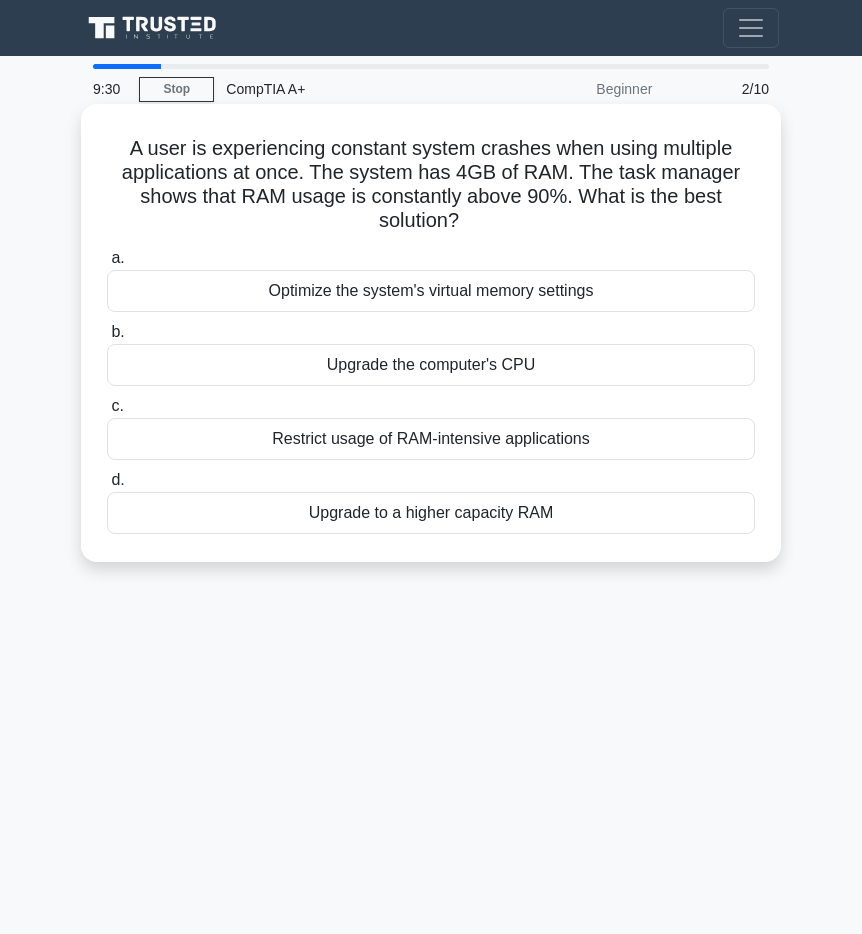 click on "Upgrade to a higher capacity RAM" at bounding box center (431, 513) 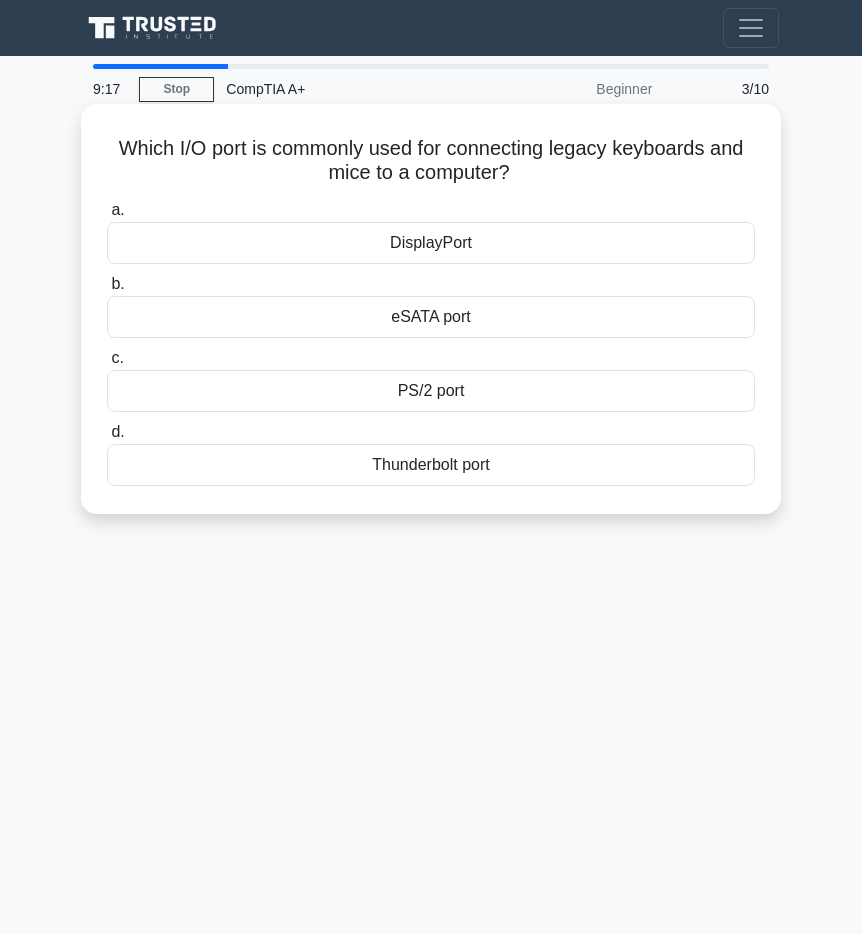 drag, startPoint x: 441, startPoint y: 464, endPoint x: 435, endPoint y: 477, distance: 14.3178215 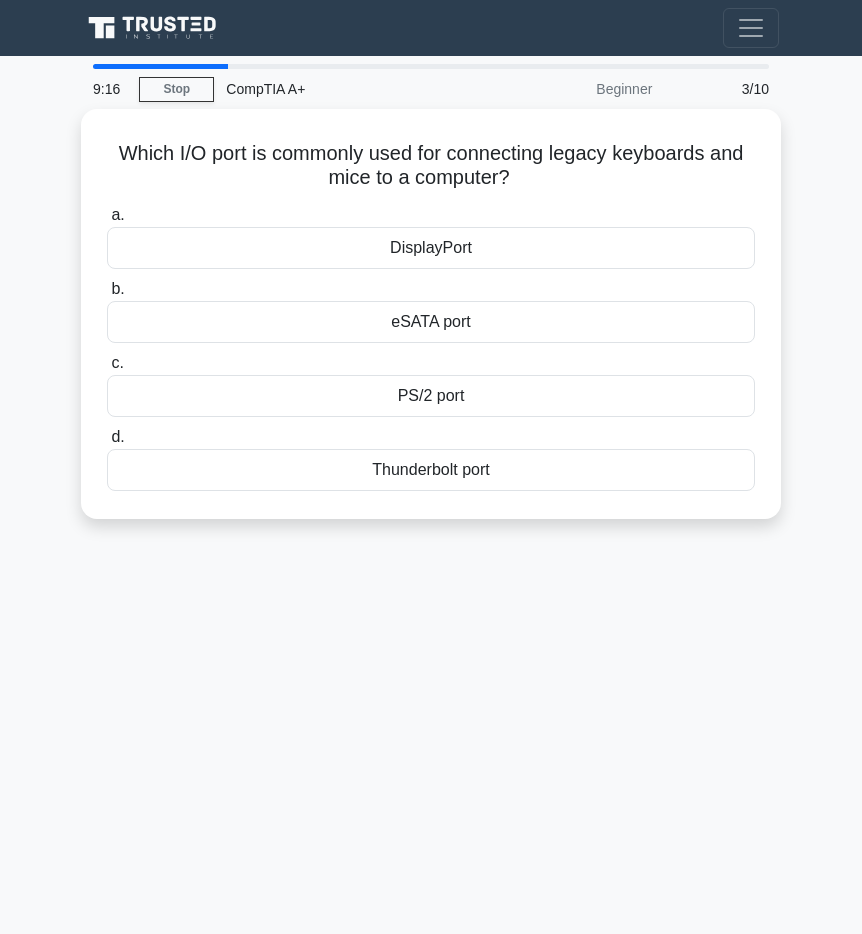 drag, startPoint x: 435, startPoint y: 477, endPoint x: 286, endPoint y: 581, distance: 181.70581 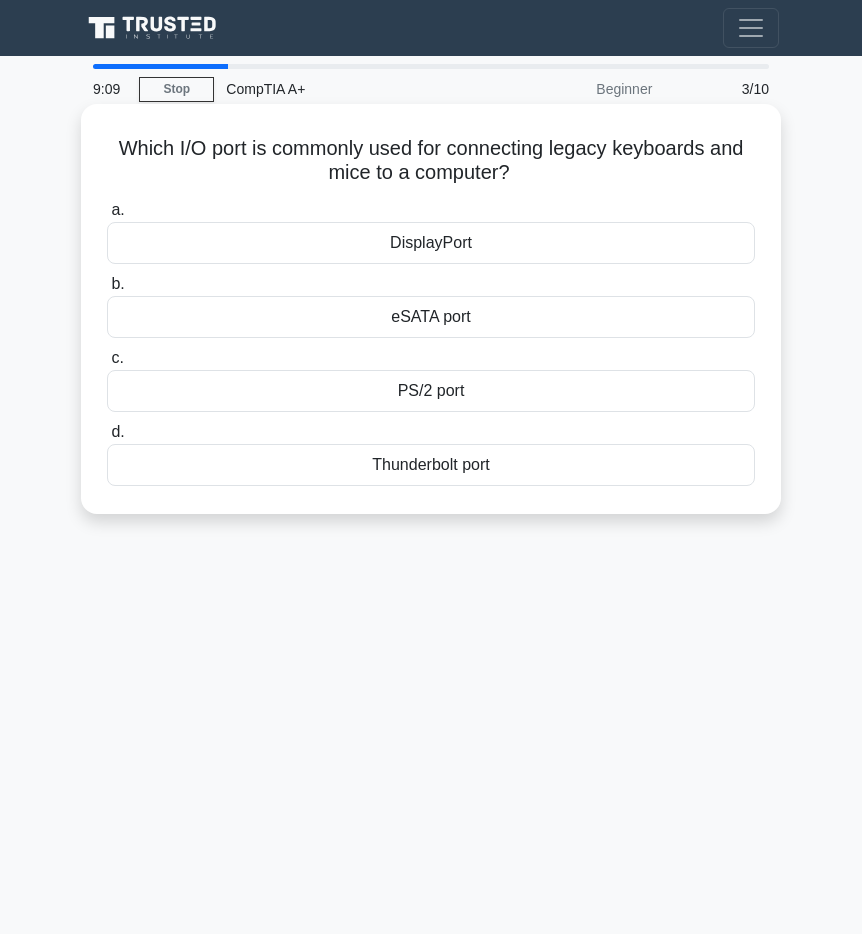click on "PS/2 port" at bounding box center (431, 391) 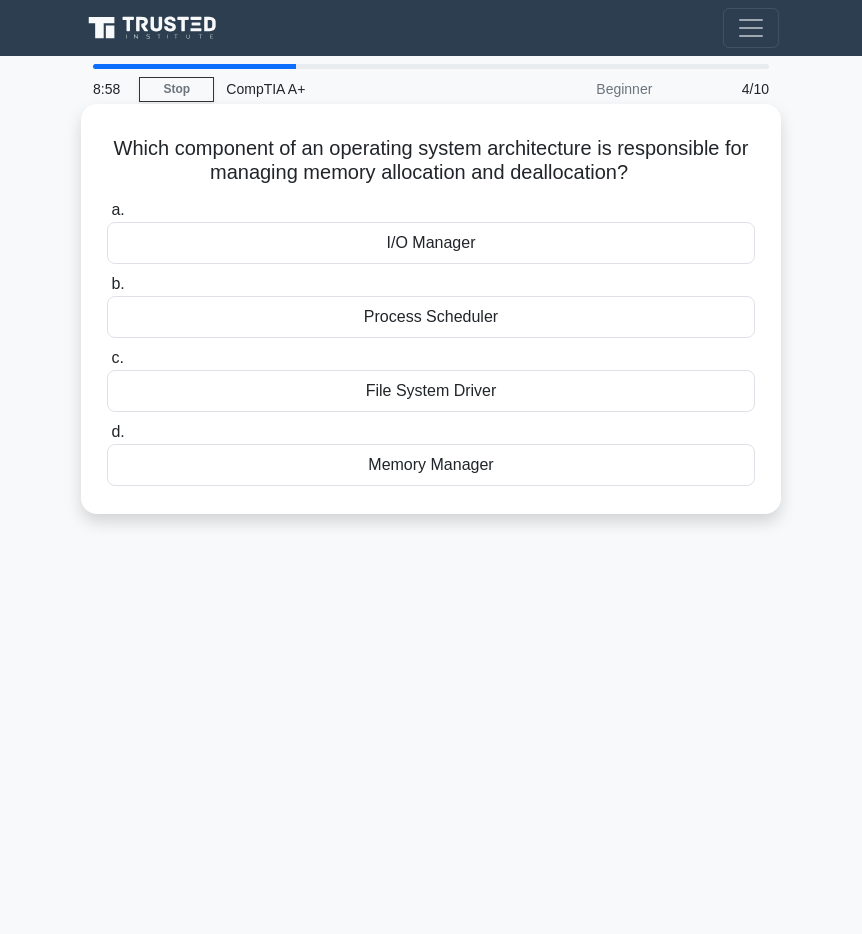 click on "Process Scheduler" at bounding box center (431, 317) 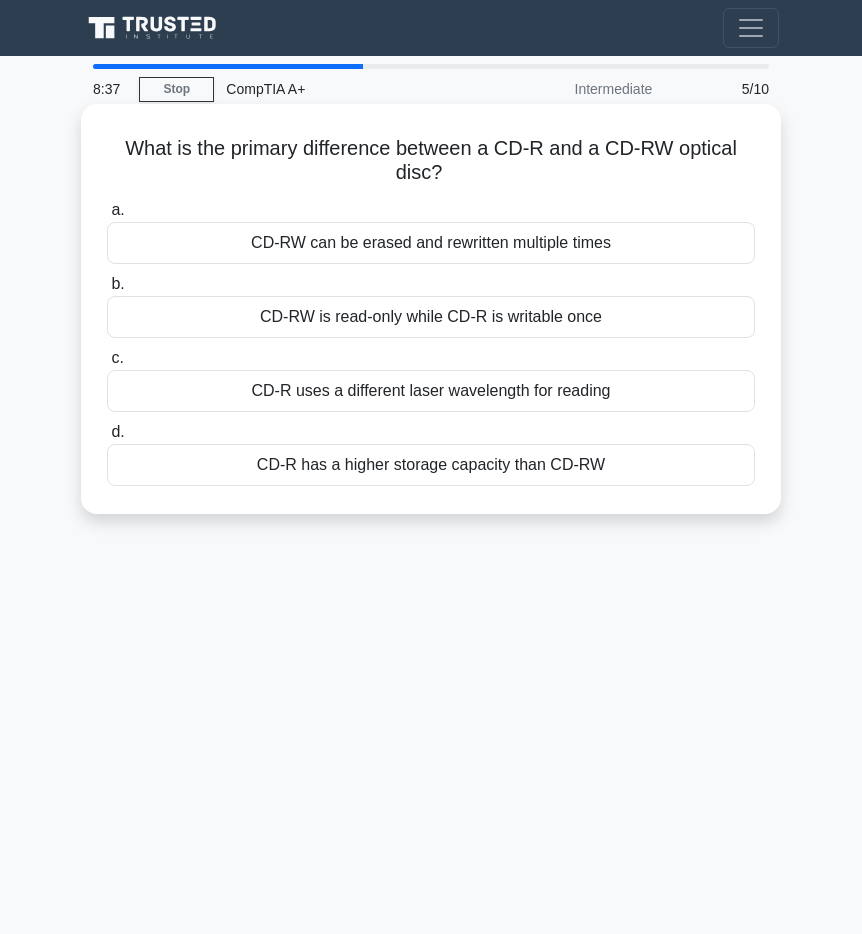 click on "CD-RW can be erased and rewritten multiple times" at bounding box center [431, 243] 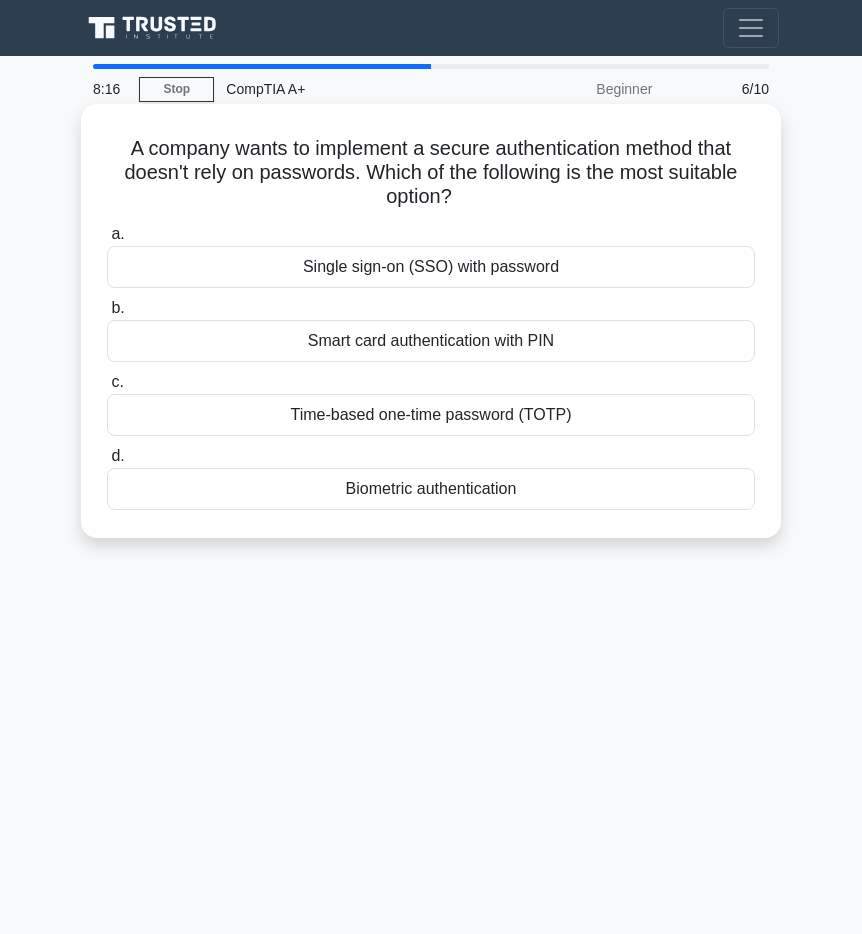 click on "Biometric authentication" at bounding box center (431, 489) 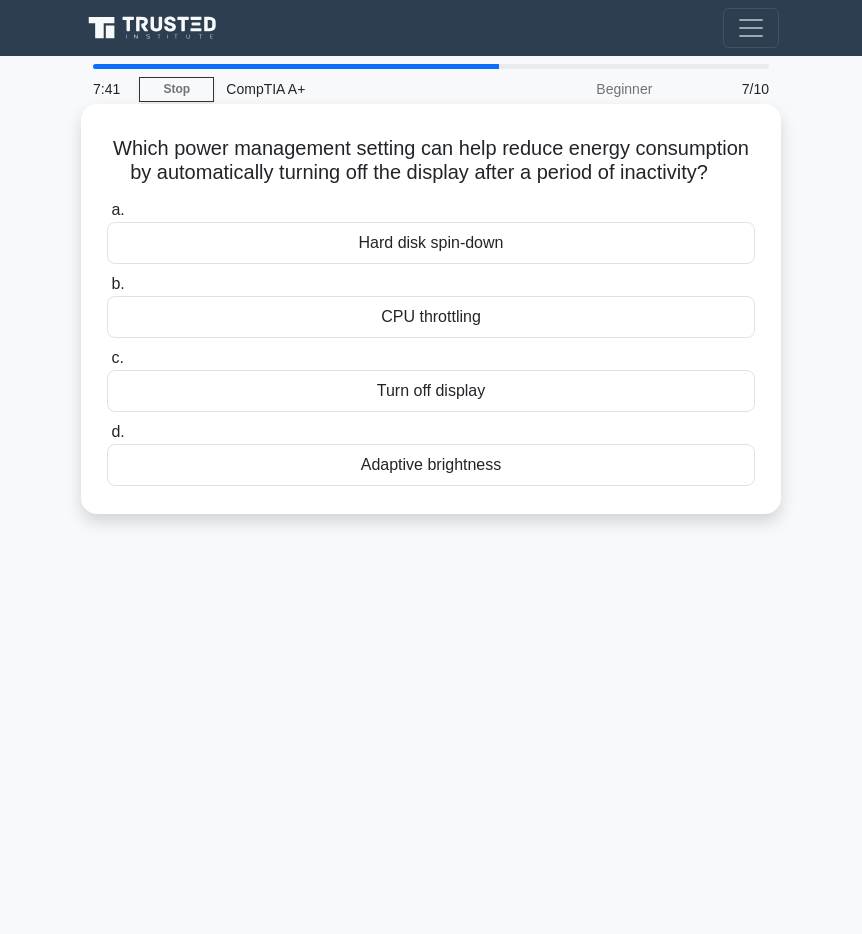 click on "Turn off display" at bounding box center (431, 391) 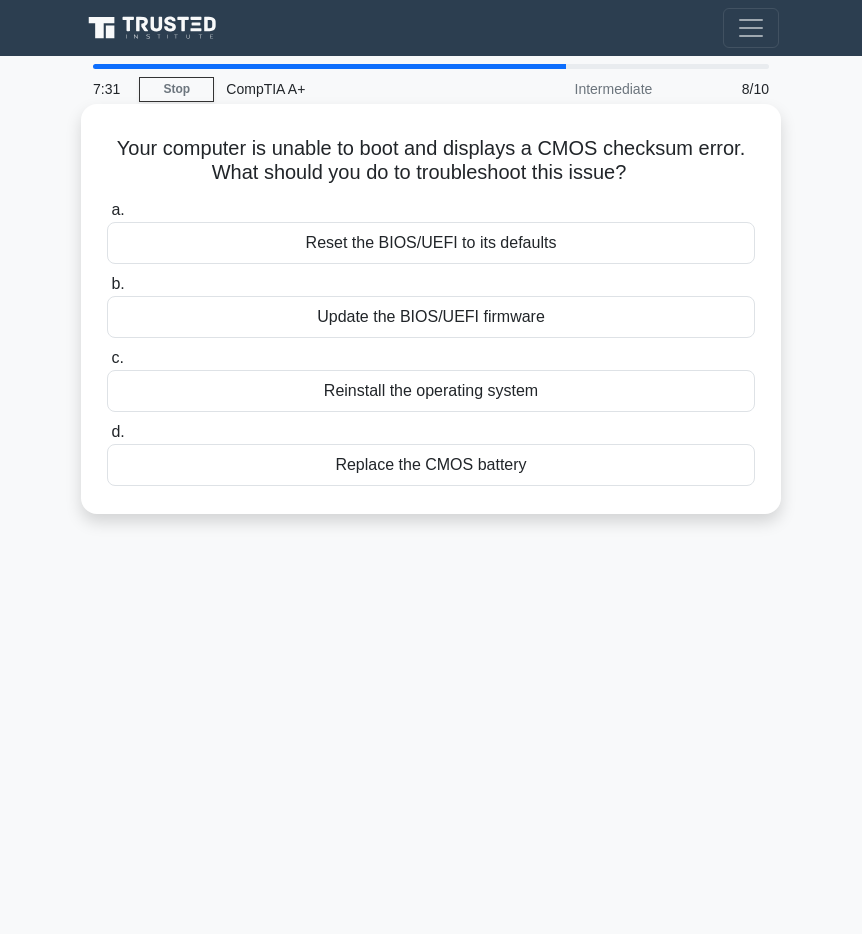 click on "Reset the BIOS/UEFI to its defaults" at bounding box center [431, 243] 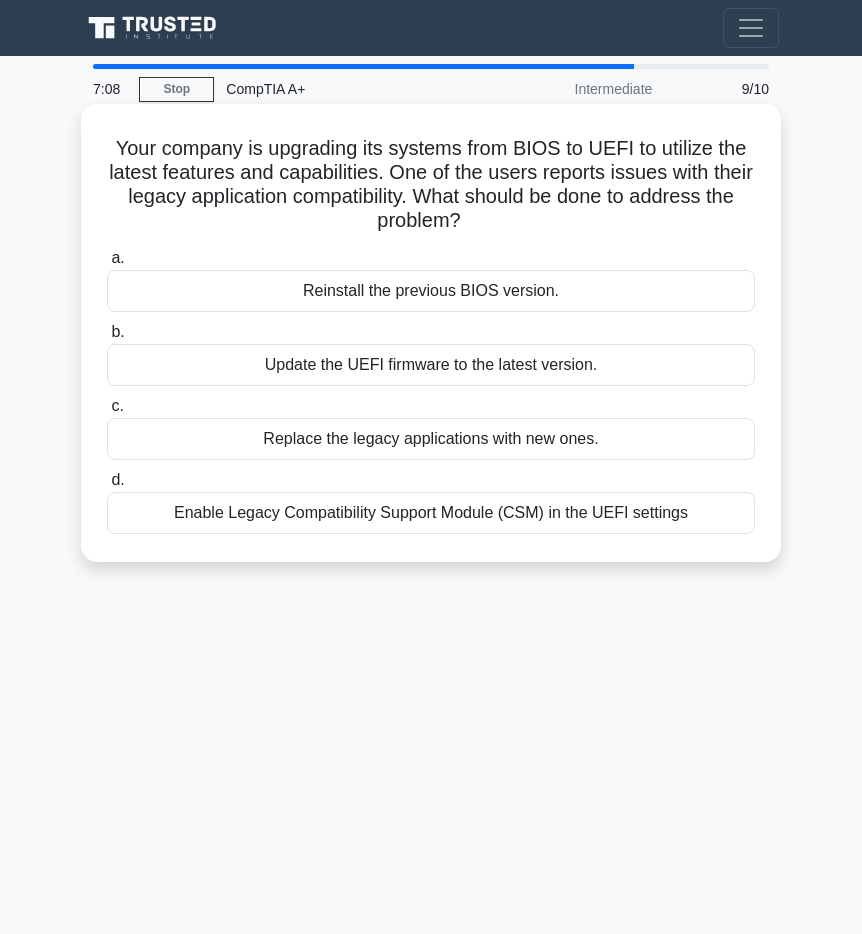 click on "Replace the legacy applications with new ones." at bounding box center (431, 439) 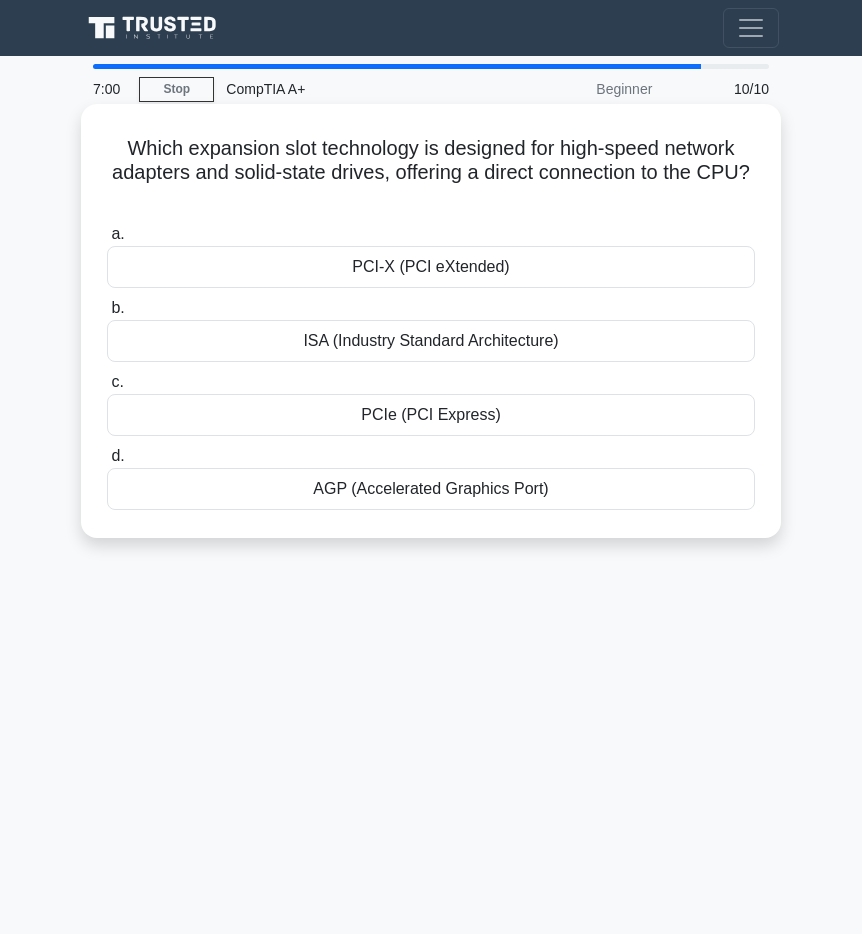 click on "PCIe (PCI Express)" at bounding box center (431, 415) 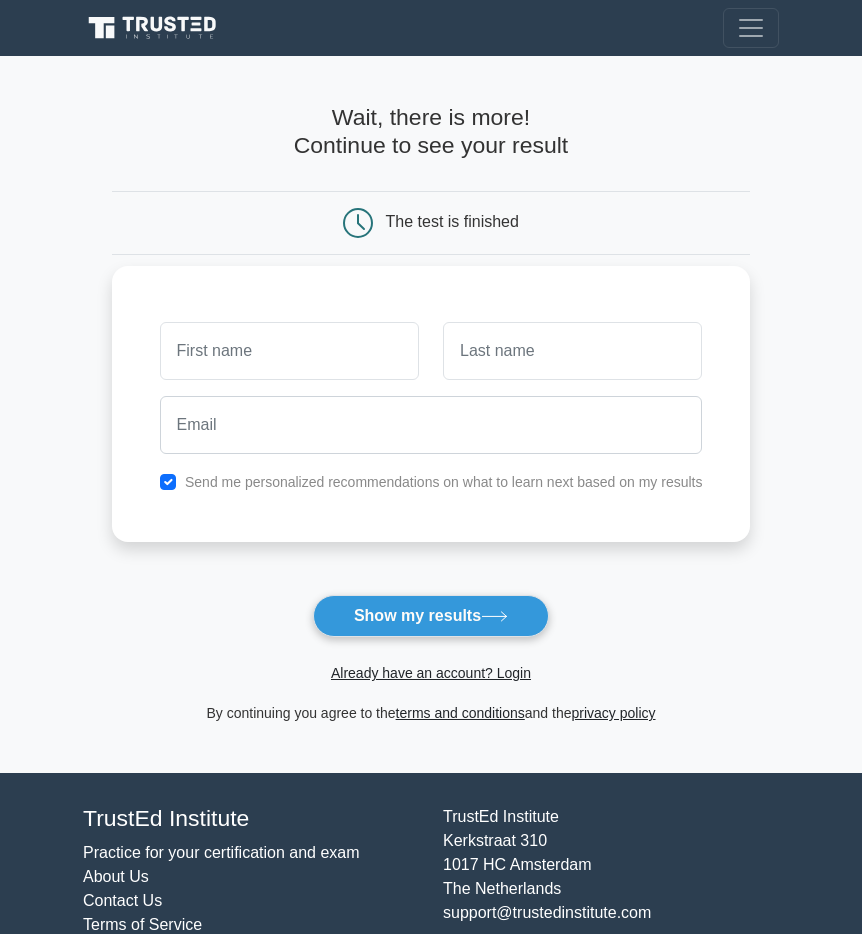 scroll, scrollTop: 0, scrollLeft: 0, axis: both 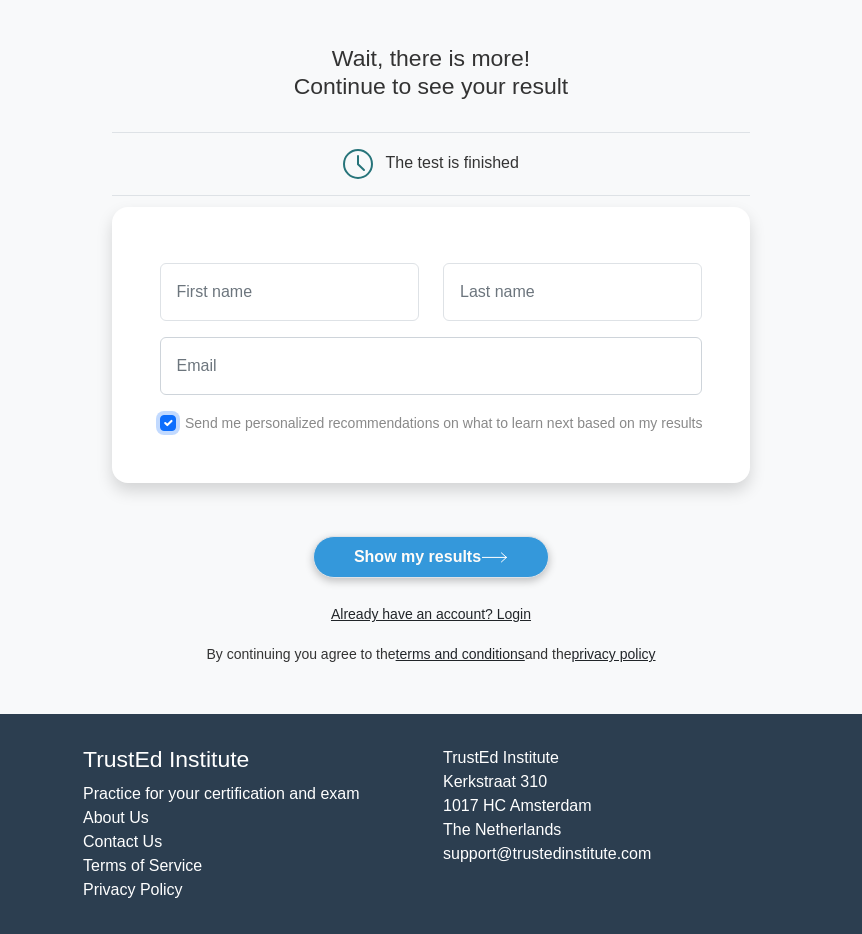 click at bounding box center (168, 423) 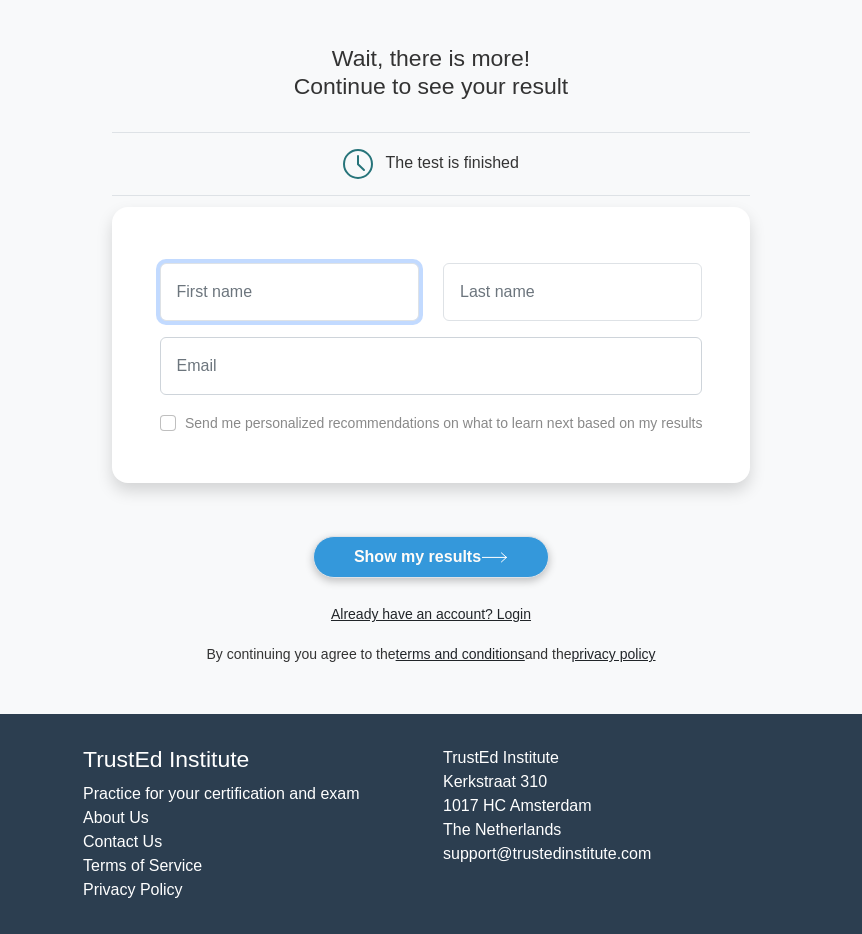 click at bounding box center (289, 292) 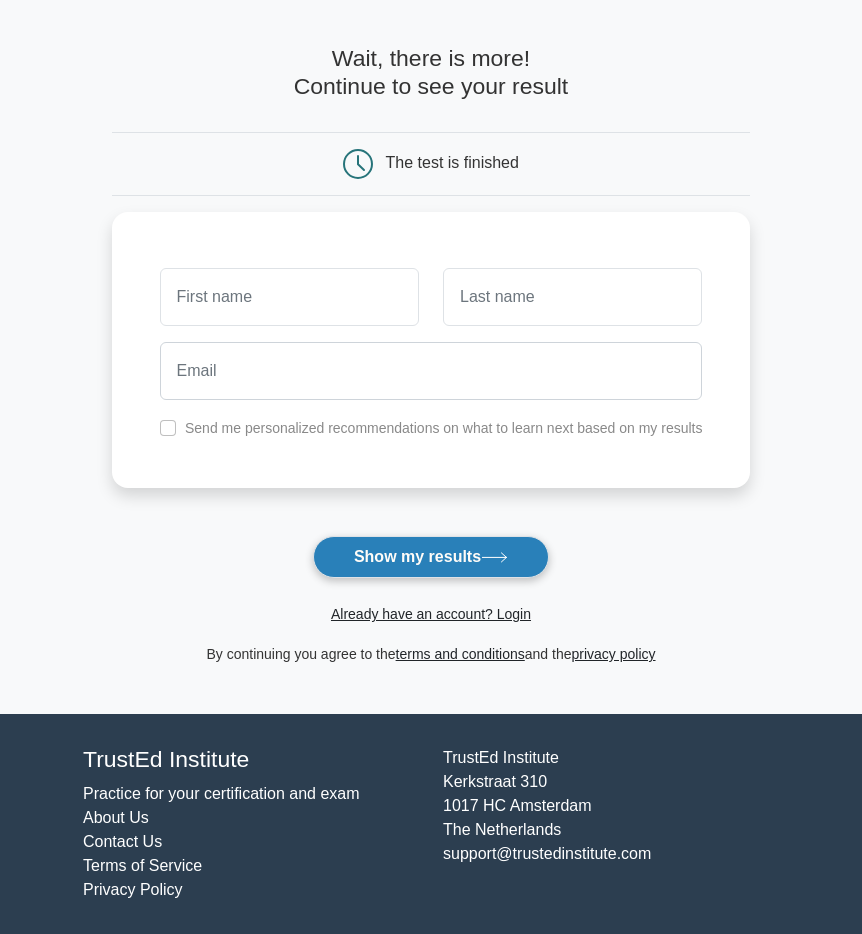 click on "Show my results" at bounding box center (431, 557) 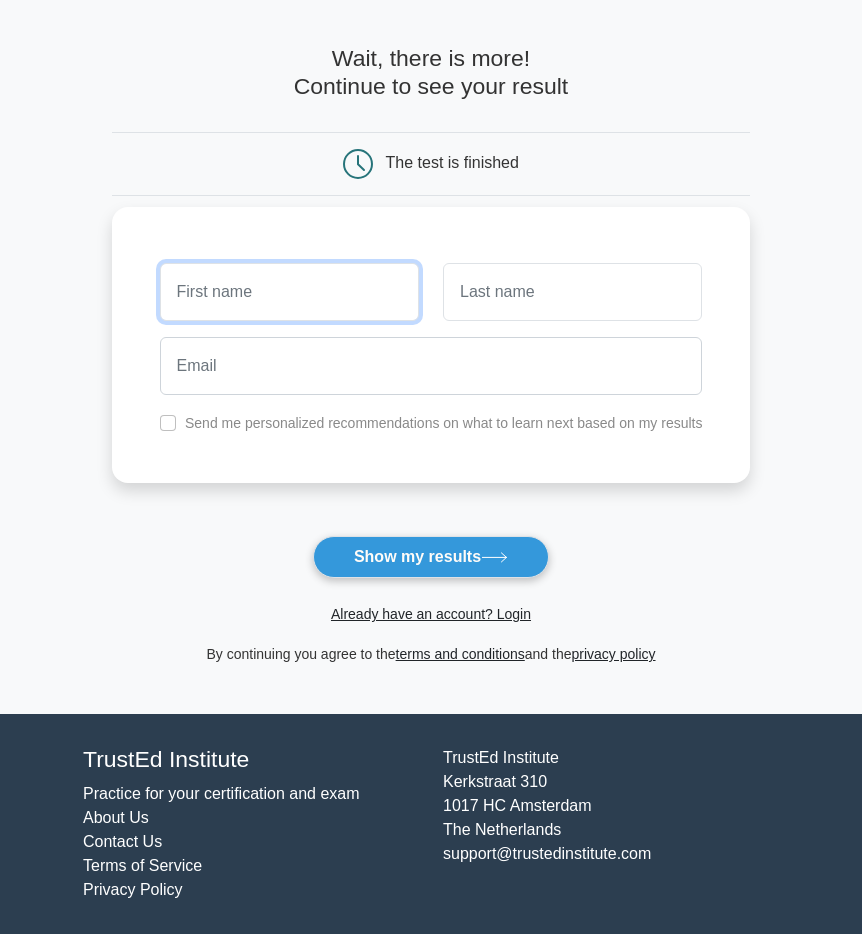 click at bounding box center [289, 292] 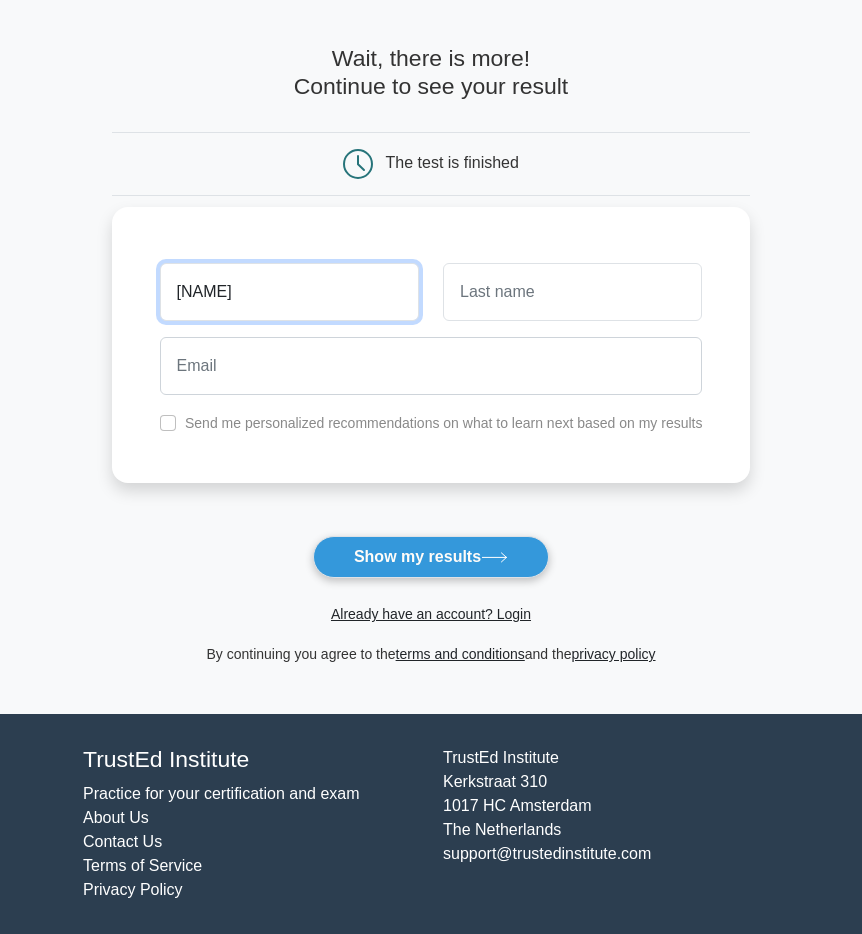 type on "aubrey" 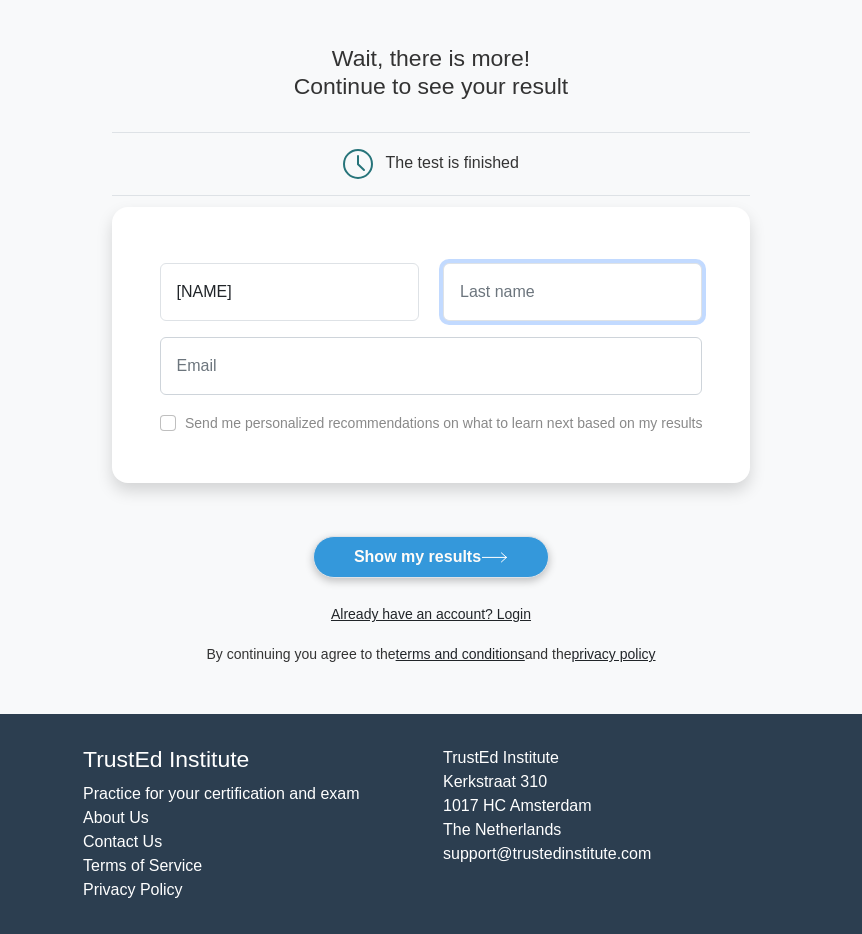 type on "r" 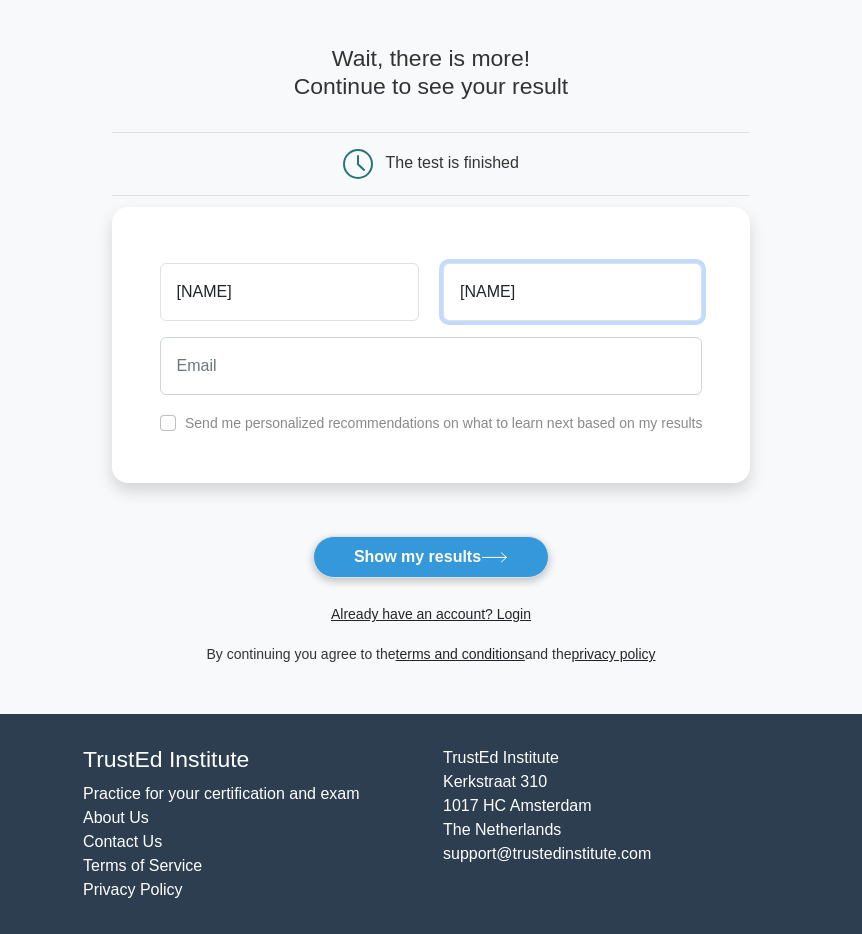 type on "bryant" 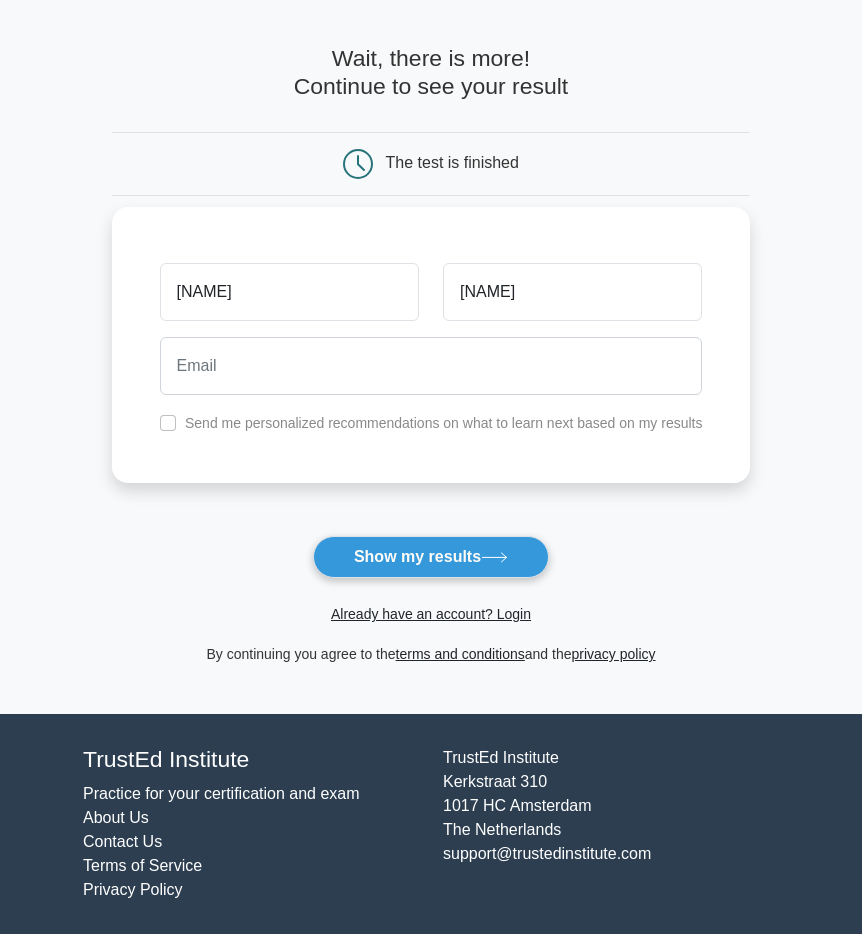 drag, startPoint x: 269, startPoint y: 399, endPoint x: 277, endPoint y: 364, distance: 35.902645 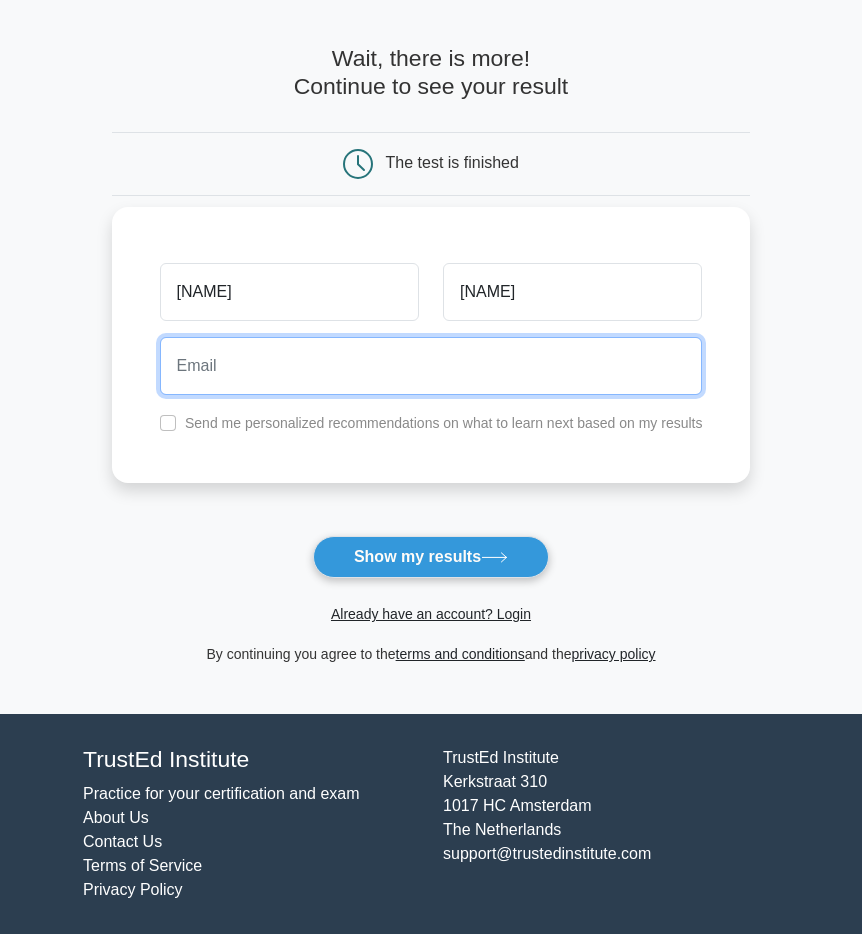 click at bounding box center [431, 366] 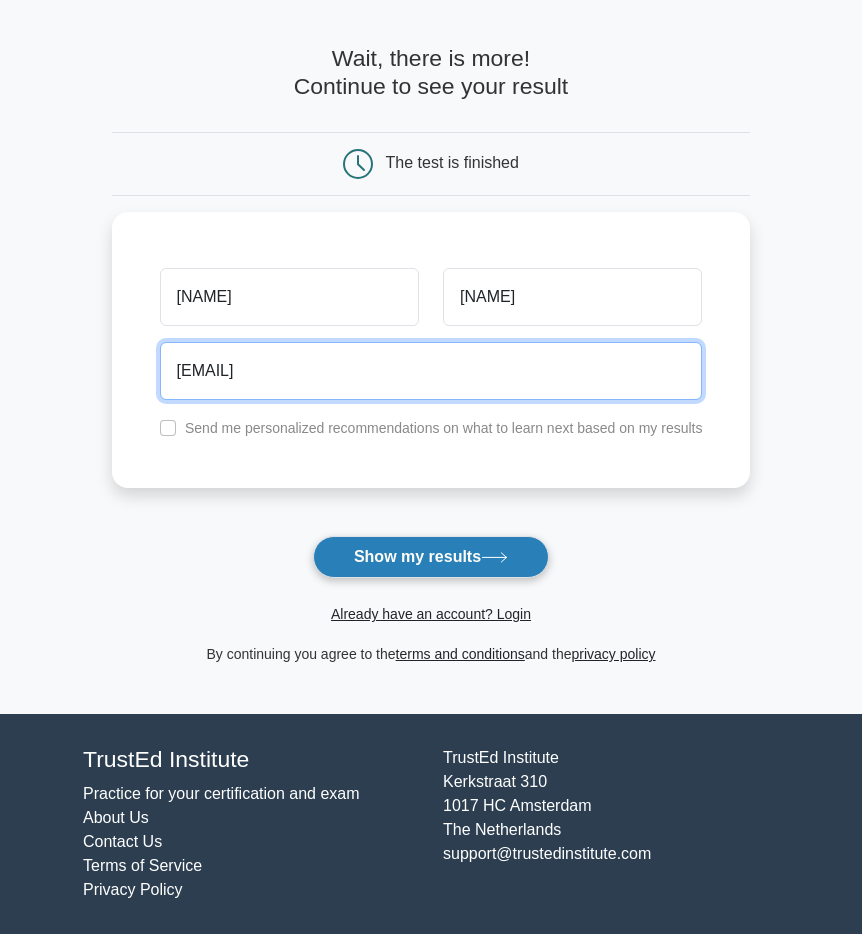 type on "aubreykbryant@gmail.com" 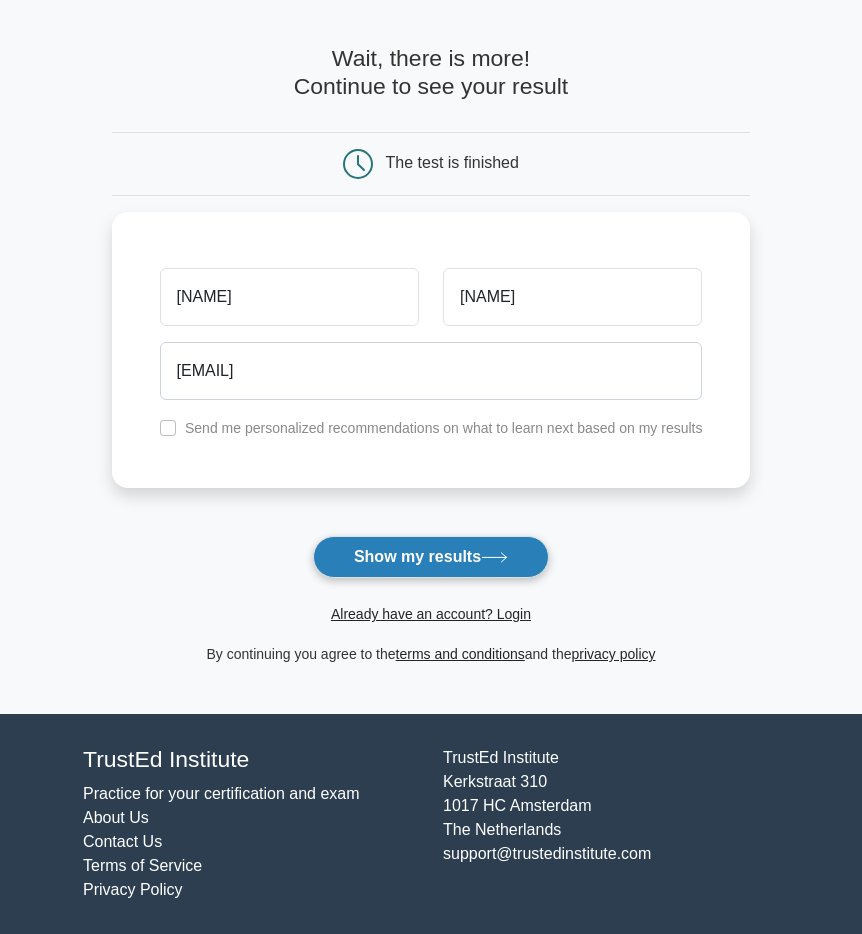 click on "Show my results" at bounding box center (431, 557) 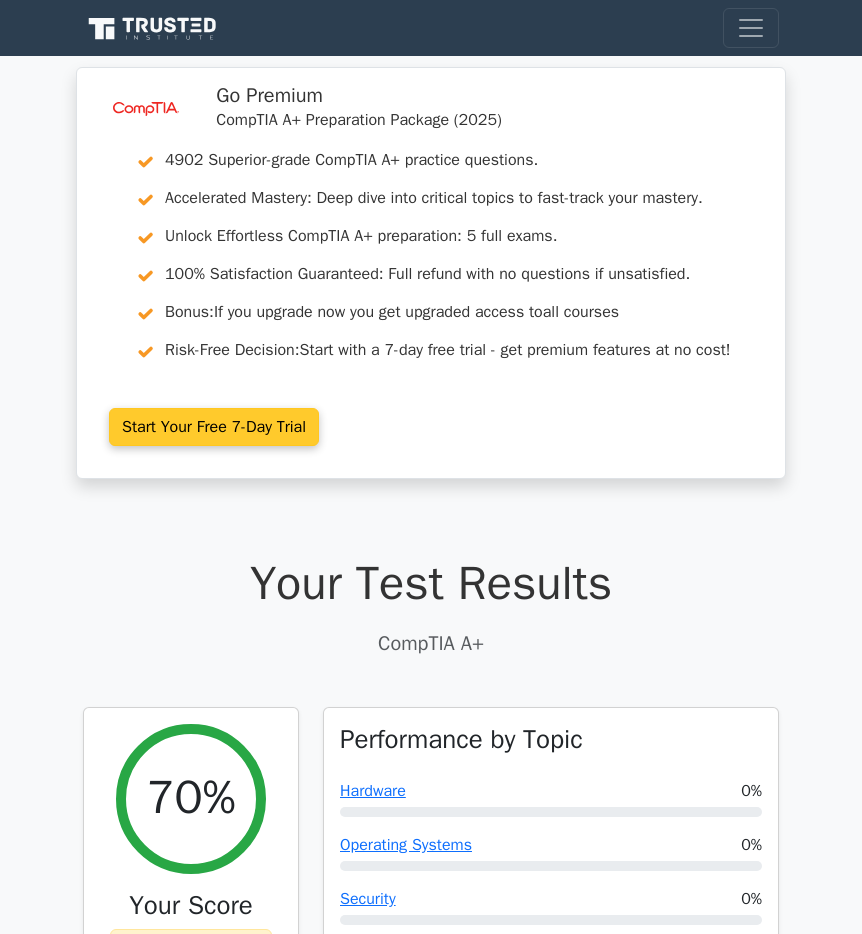 scroll, scrollTop: 0, scrollLeft: 0, axis: both 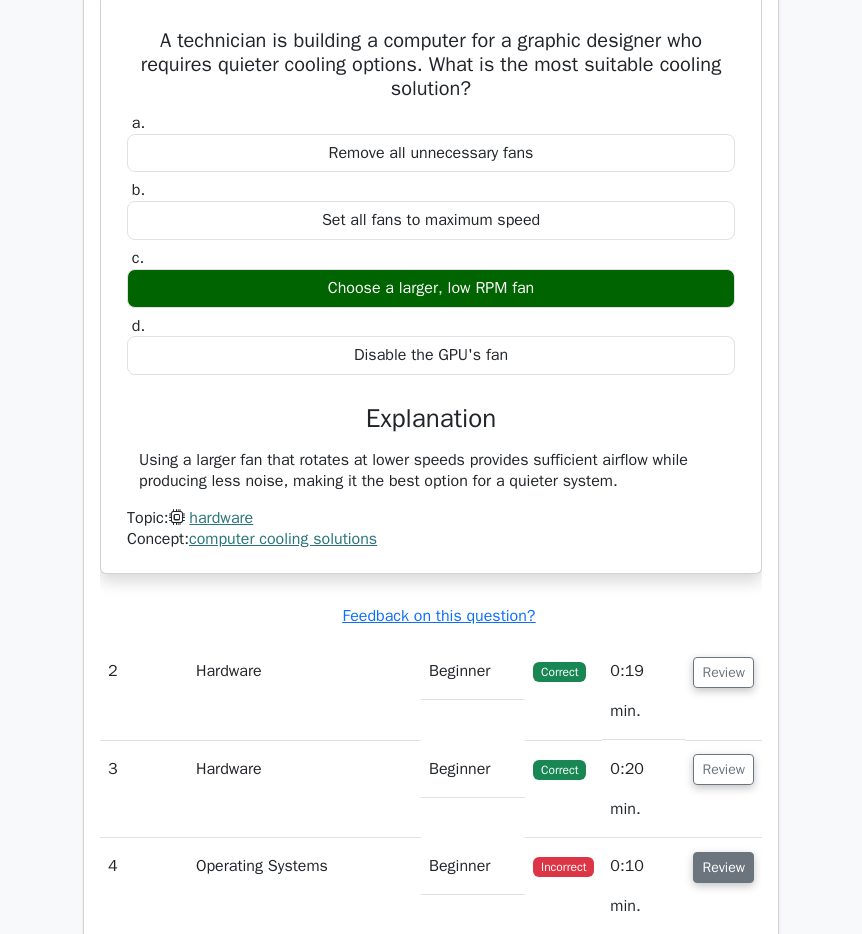 click on "Review" at bounding box center (723, 867) 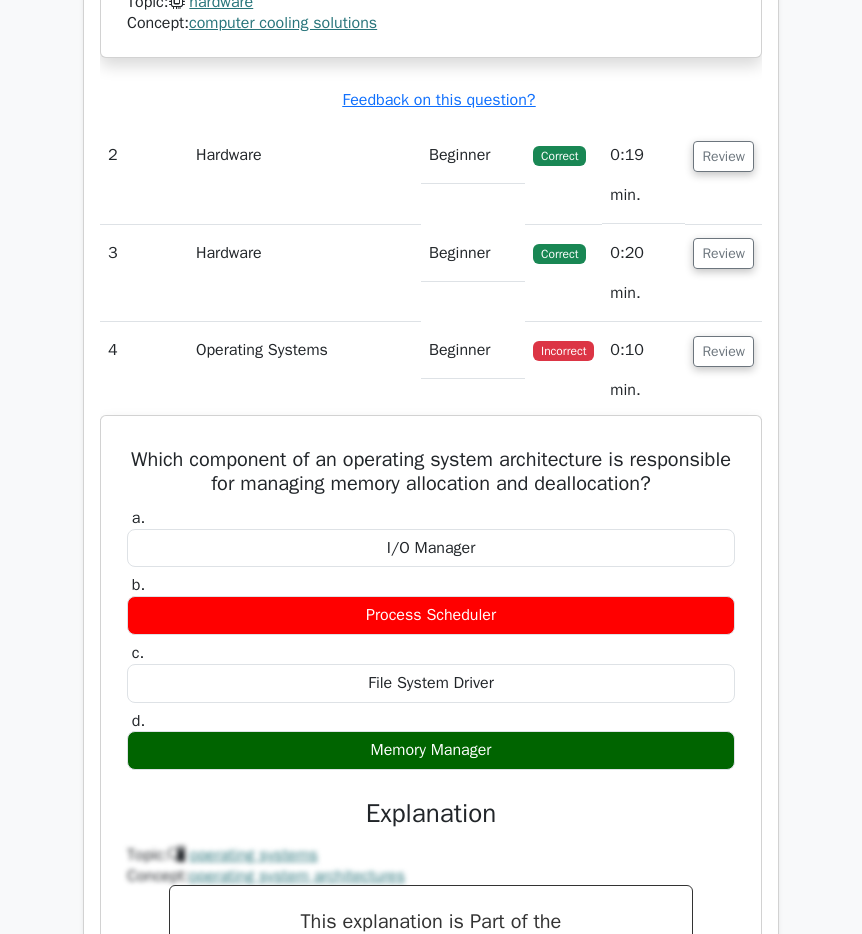 scroll, scrollTop: 2100, scrollLeft: 0, axis: vertical 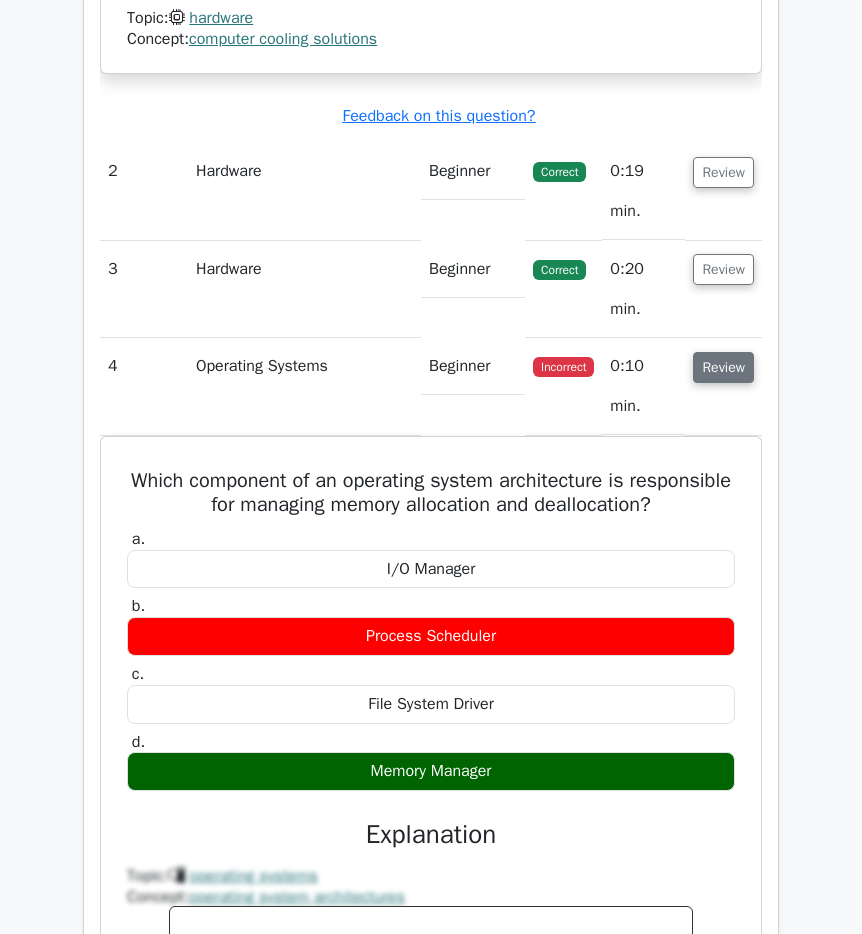 click on "Review" at bounding box center [723, 367] 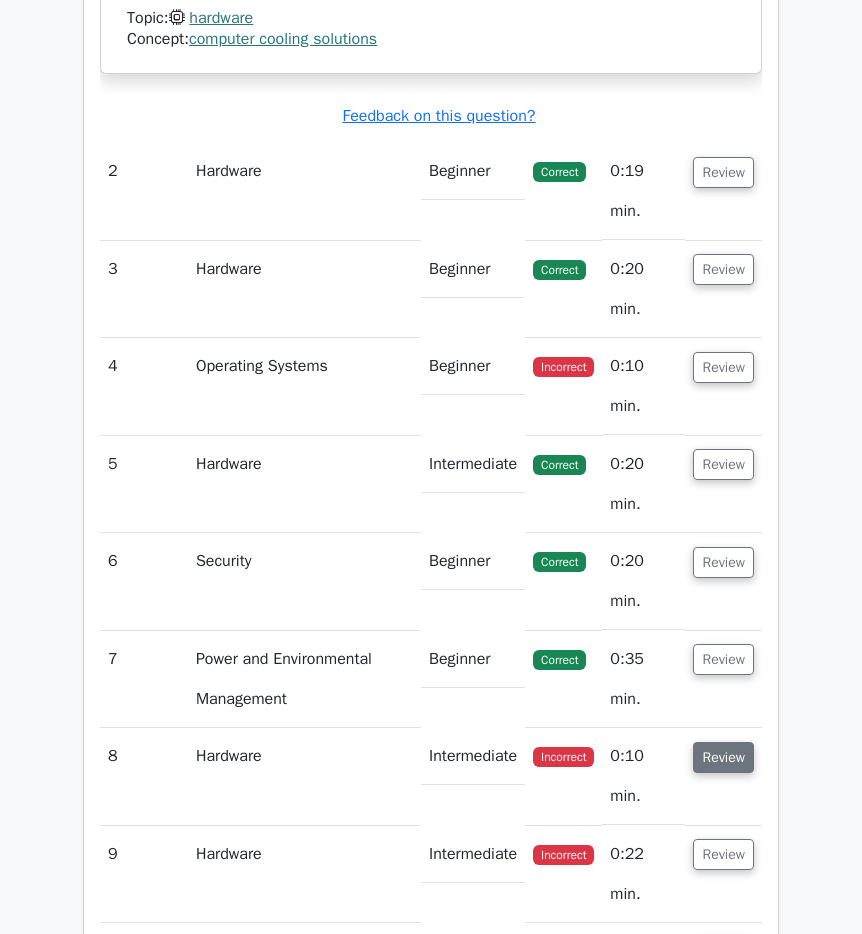 click on "Review" at bounding box center (723, 757) 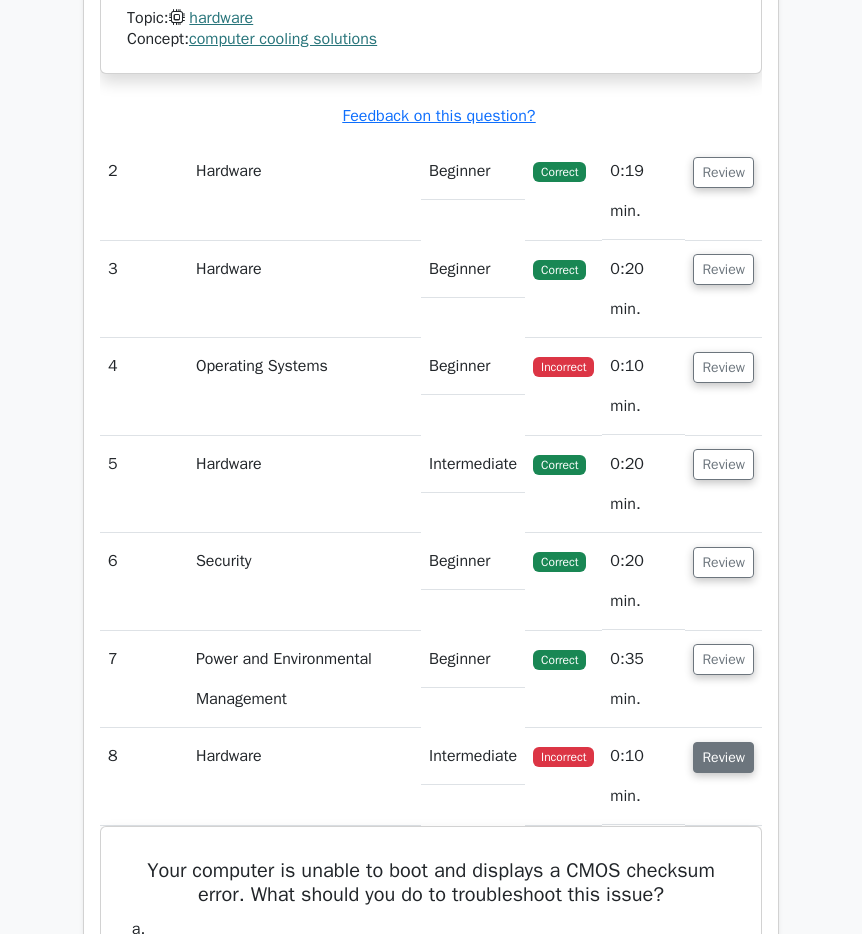 click on "Review" at bounding box center [723, 757] 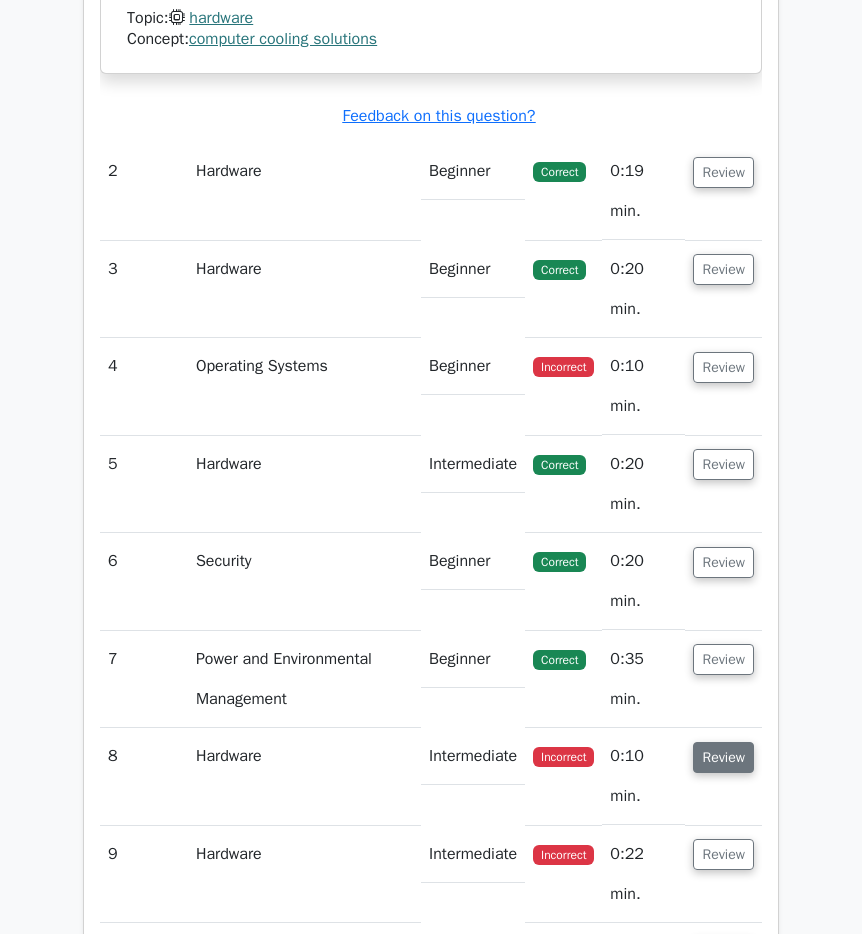 click on "Review" at bounding box center [723, 757] 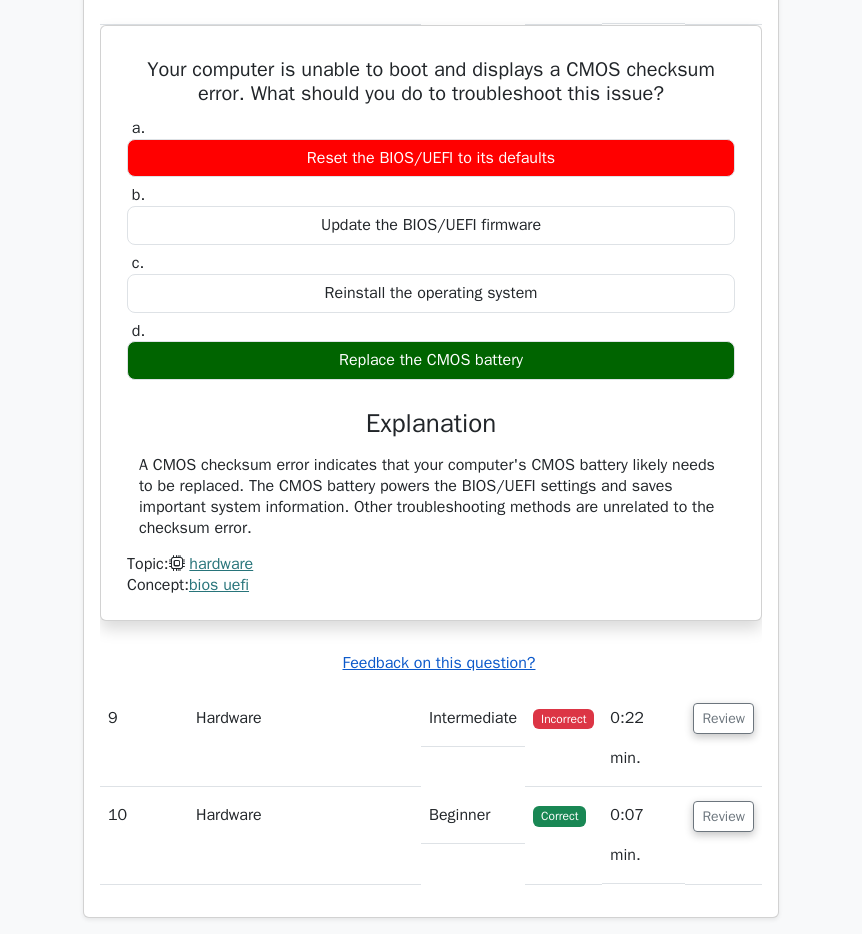 scroll, scrollTop: 2900, scrollLeft: 0, axis: vertical 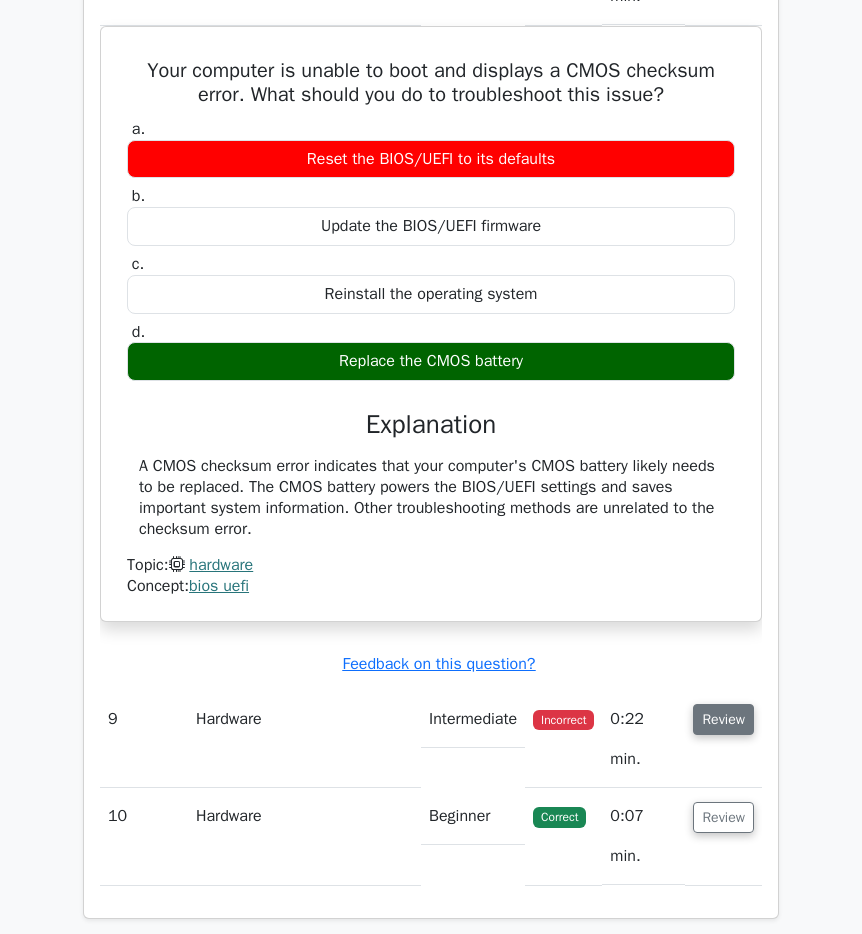 click on "Review" at bounding box center (723, 719) 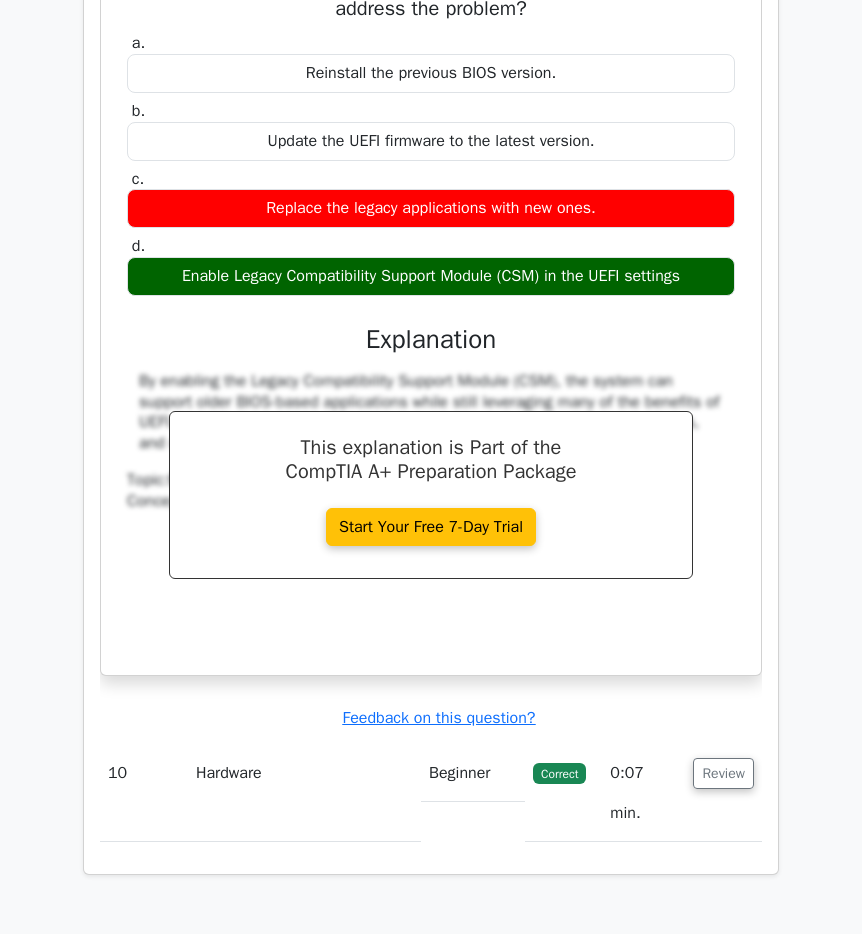 scroll, scrollTop: 4300, scrollLeft: 0, axis: vertical 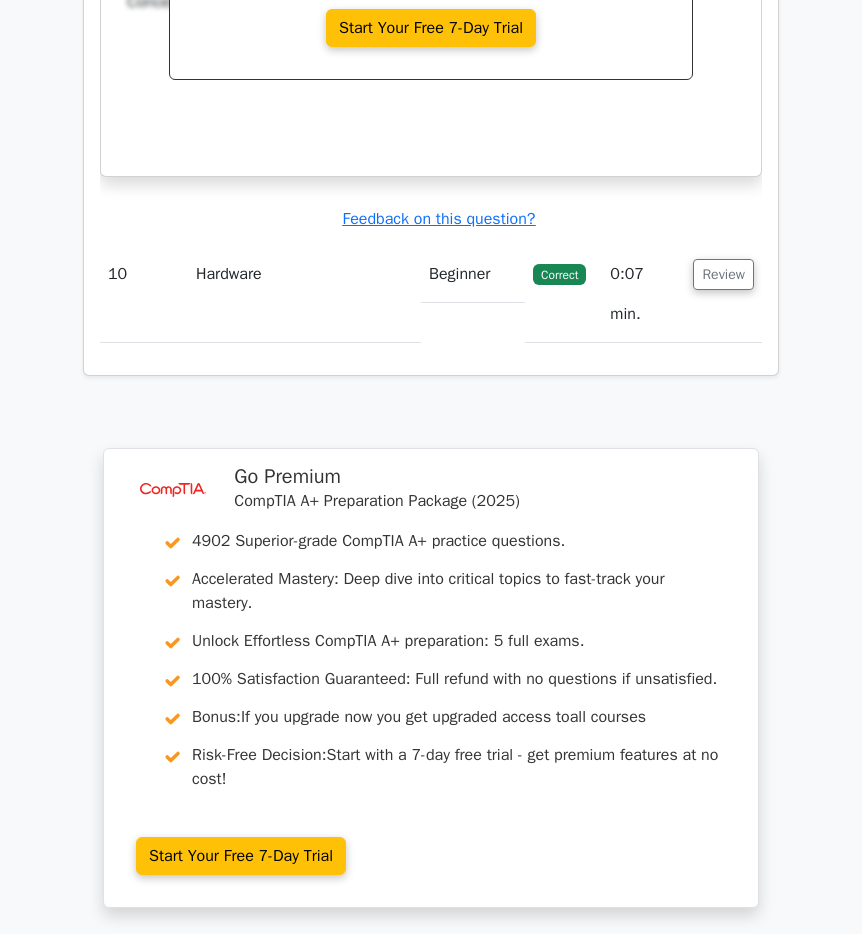 click on "Continue practicing" at bounding box center [356, 999] 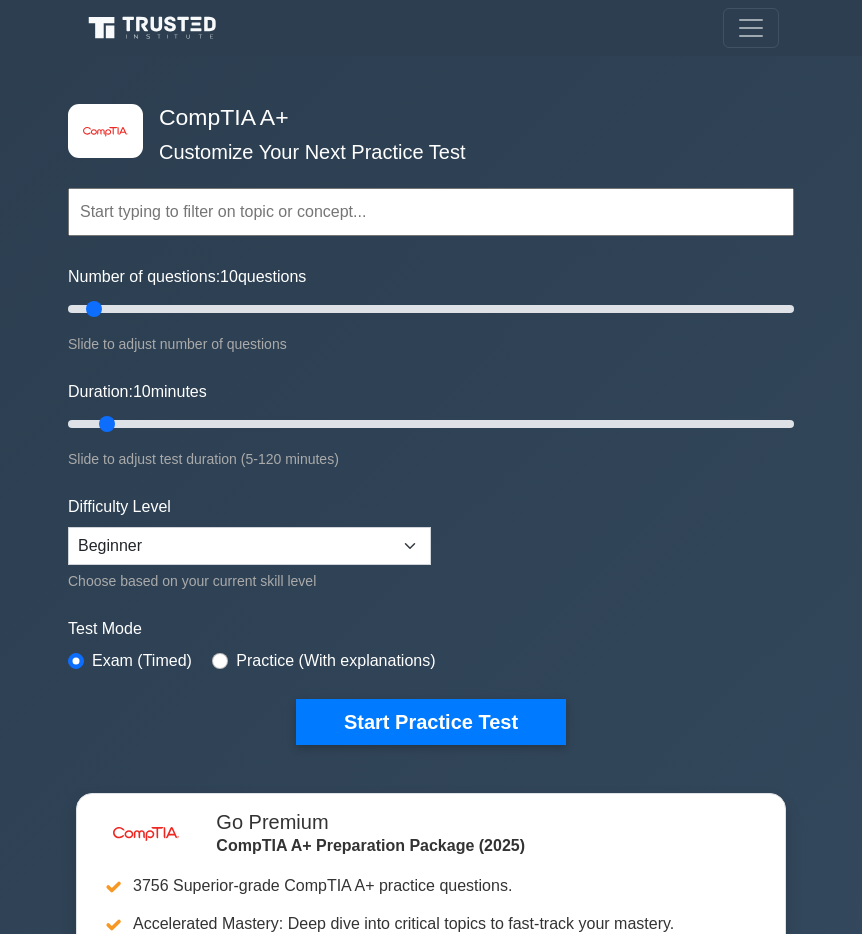scroll, scrollTop: 0, scrollLeft: 0, axis: both 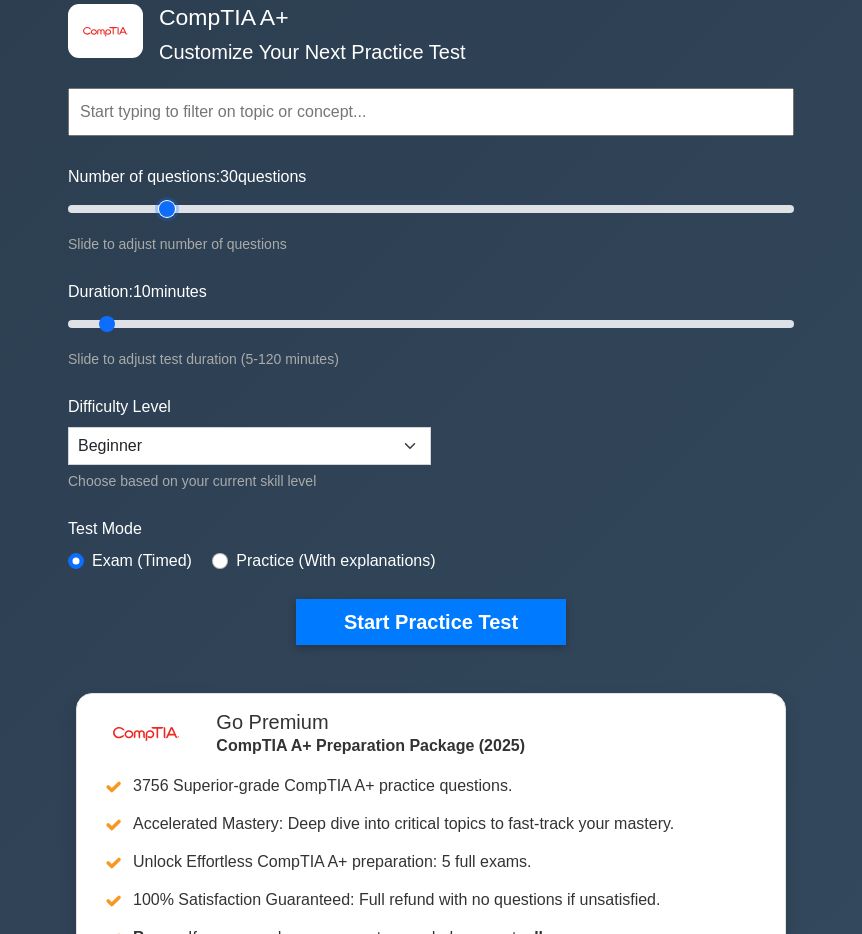 drag, startPoint x: 95, startPoint y: 207, endPoint x: 164, endPoint y: 216, distance: 69.58448 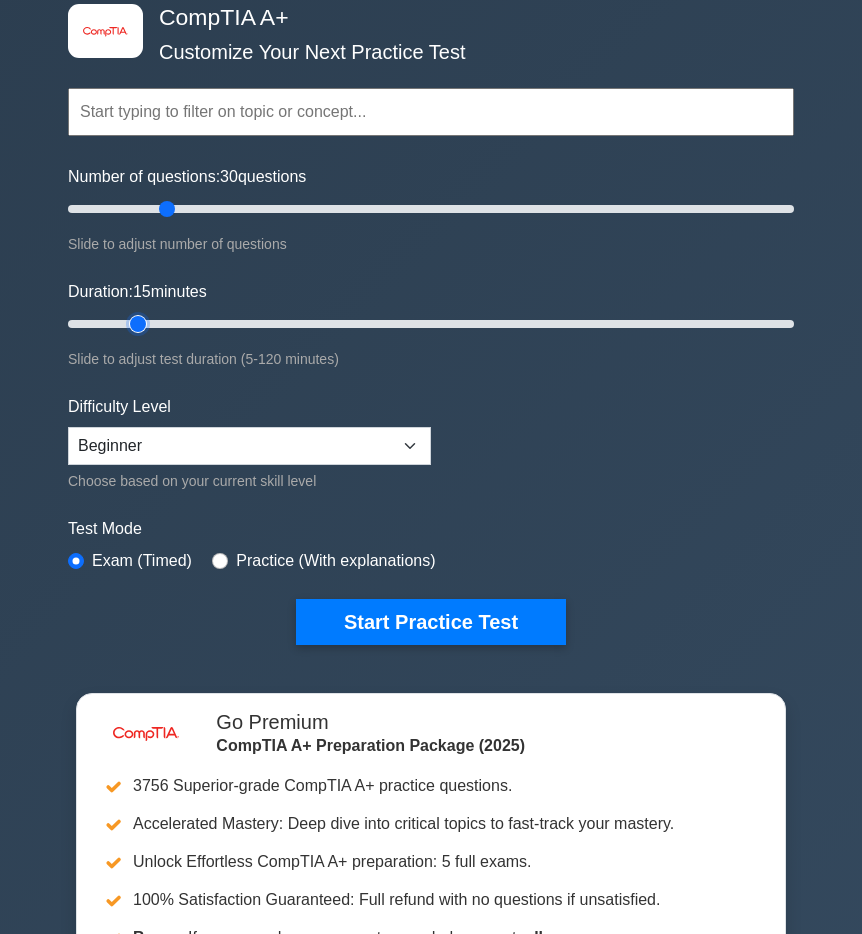 drag, startPoint x: 111, startPoint y: 326, endPoint x: 131, endPoint y: 330, distance: 20.396078 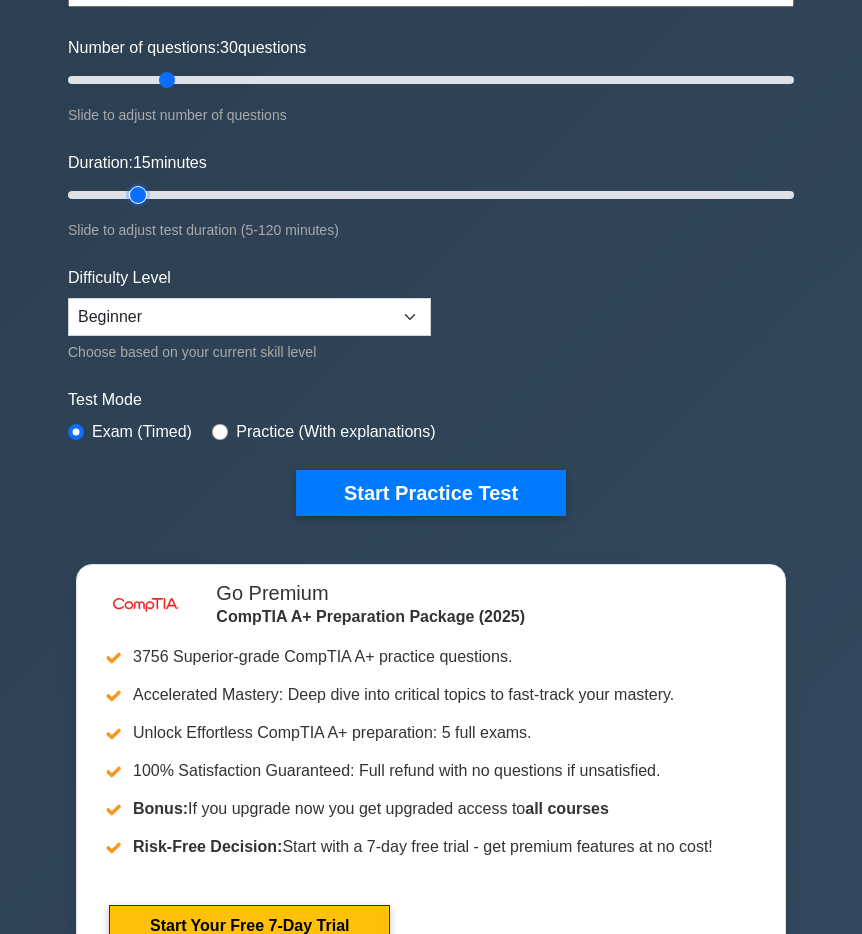 scroll, scrollTop: 300, scrollLeft: 0, axis: vertical 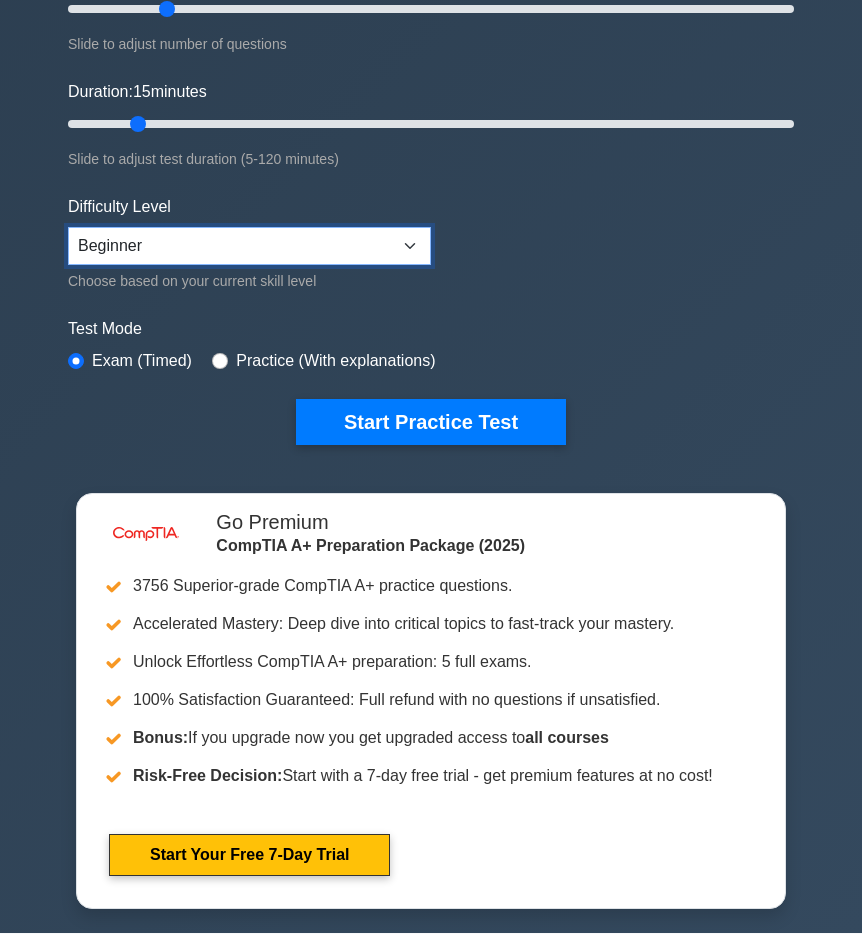 click on "Beginner
Intermediate
Expert" at bounding box center (249, 246) 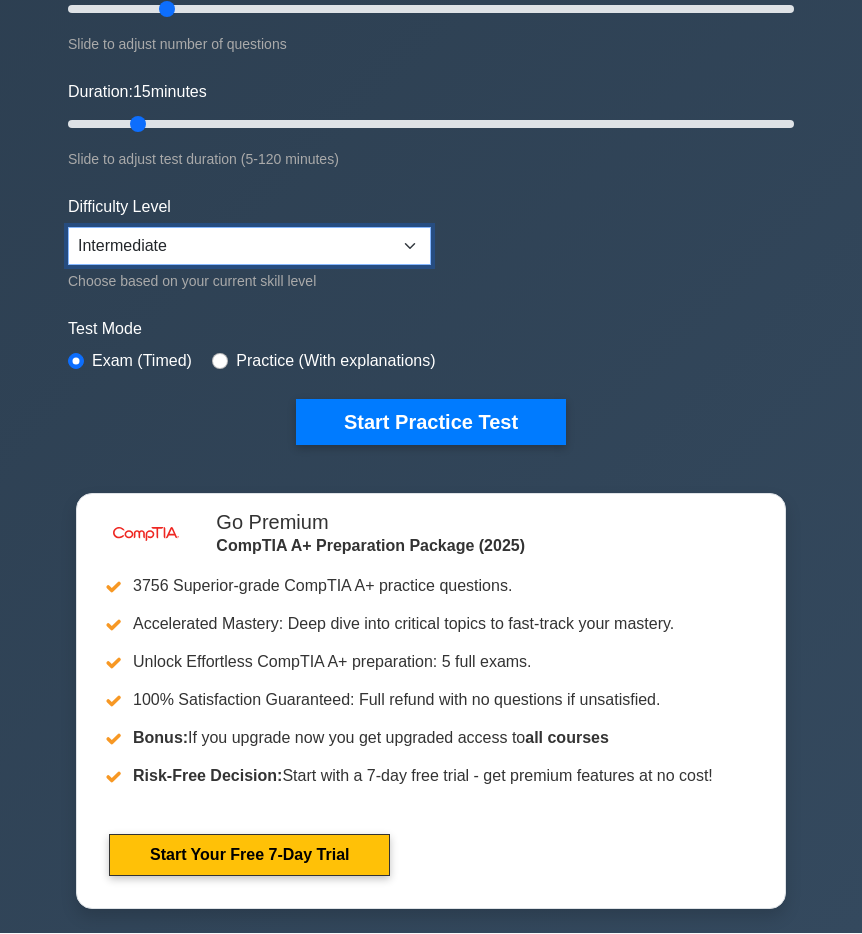 click on "Beginner
Intermediate
Expert" at bounding box center (249, 246) 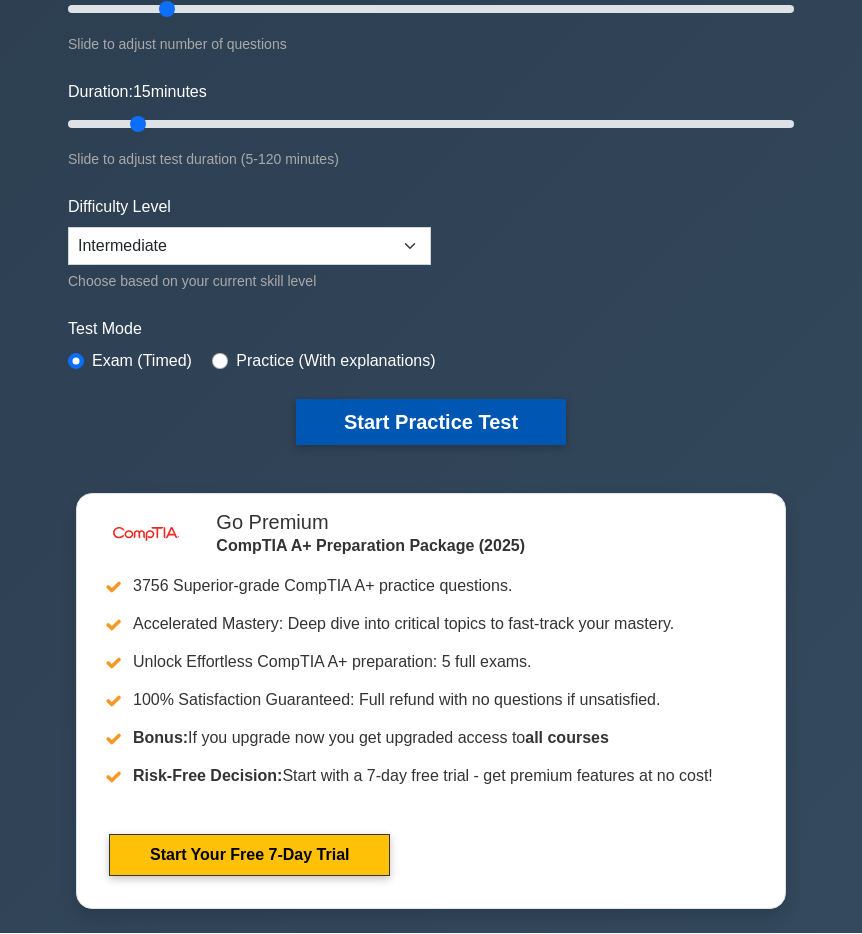 click on "Start Practice Test" at bounding box center [431, 422] 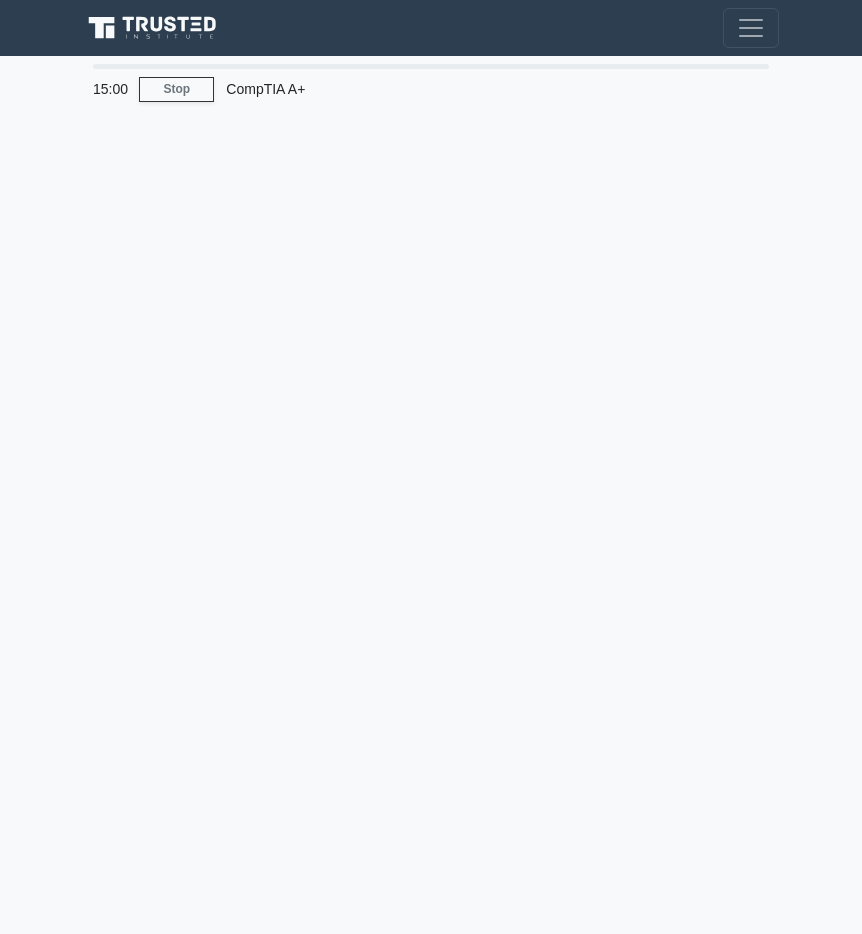scroll, scrollTop: 0, scrollLeft: 0, axis: both 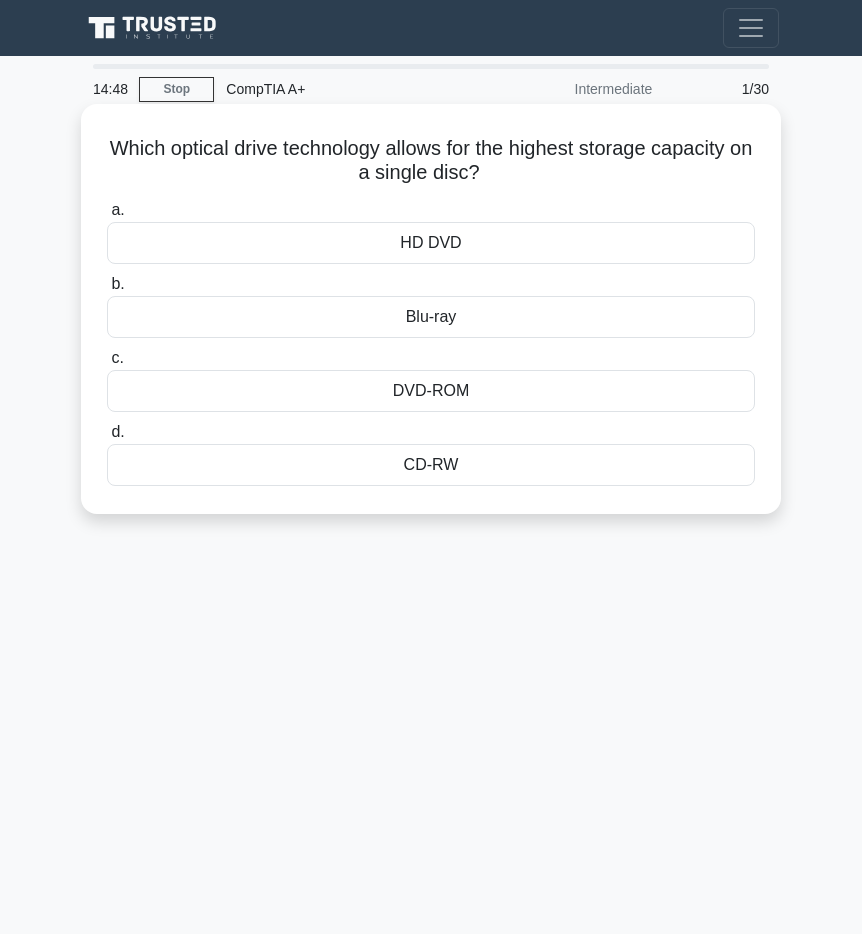 click on "DVD-ROM" at bounding box center [431, 391] 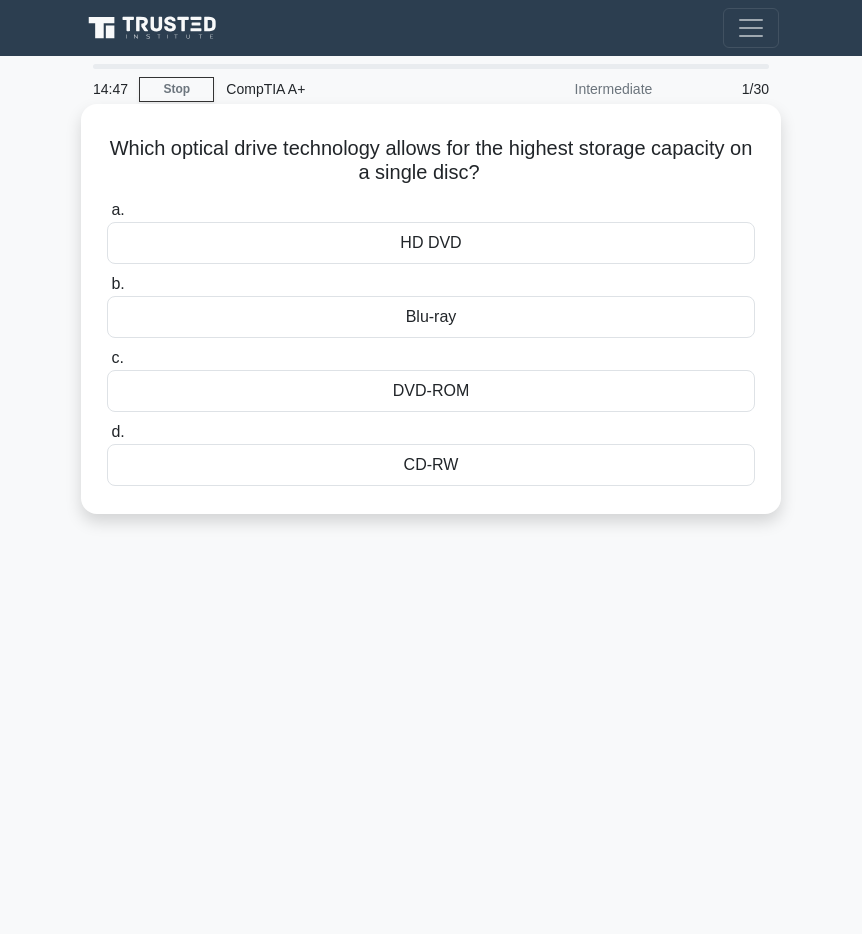 click on "DVD-ROM" at bounding box center (431, 391) 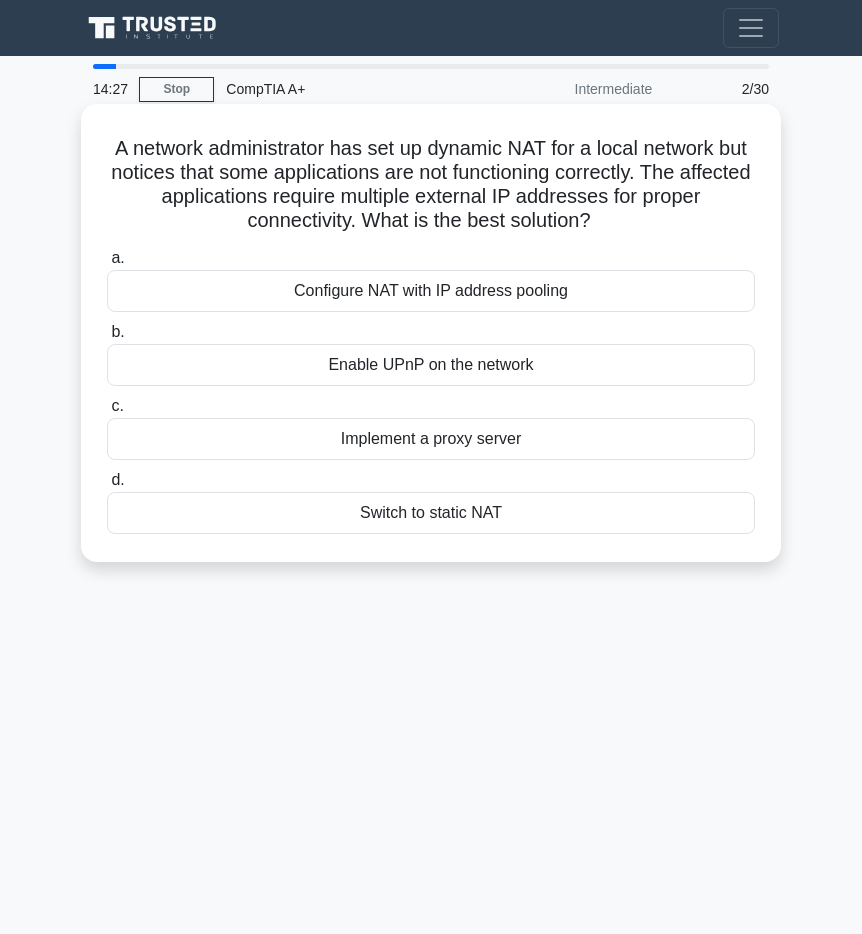 click on "Implement a proxy server" at bounding box center [431, 439] 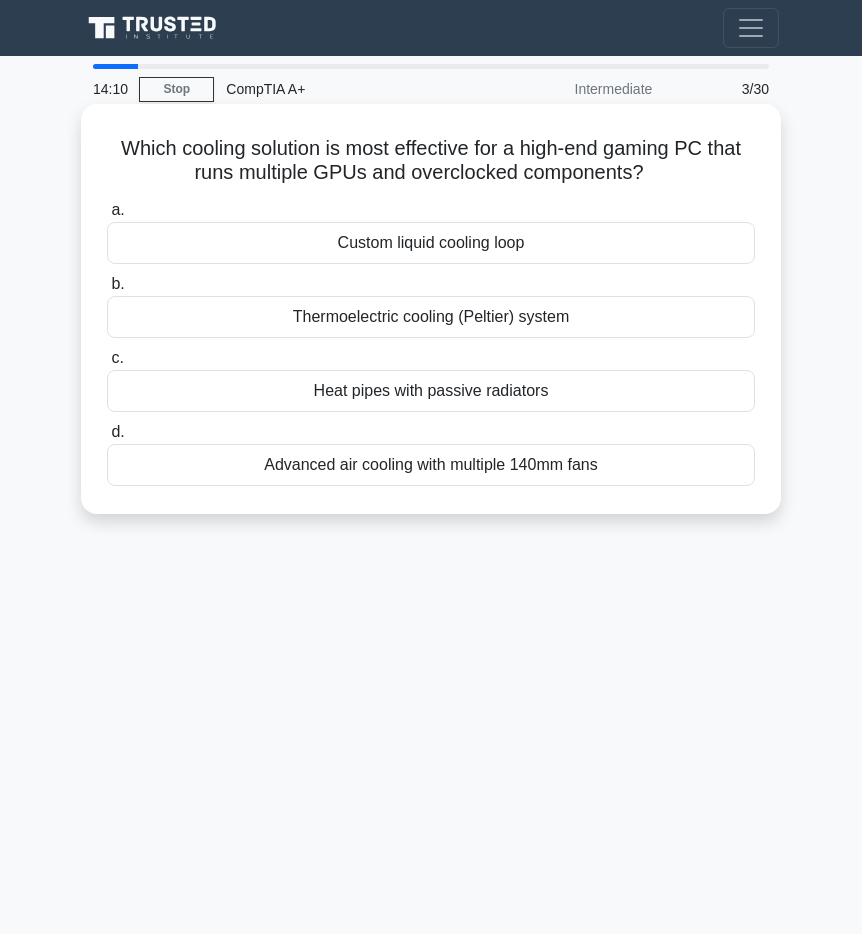 click on "Custom liquid cooling loop" at bounding box center [431, 243] 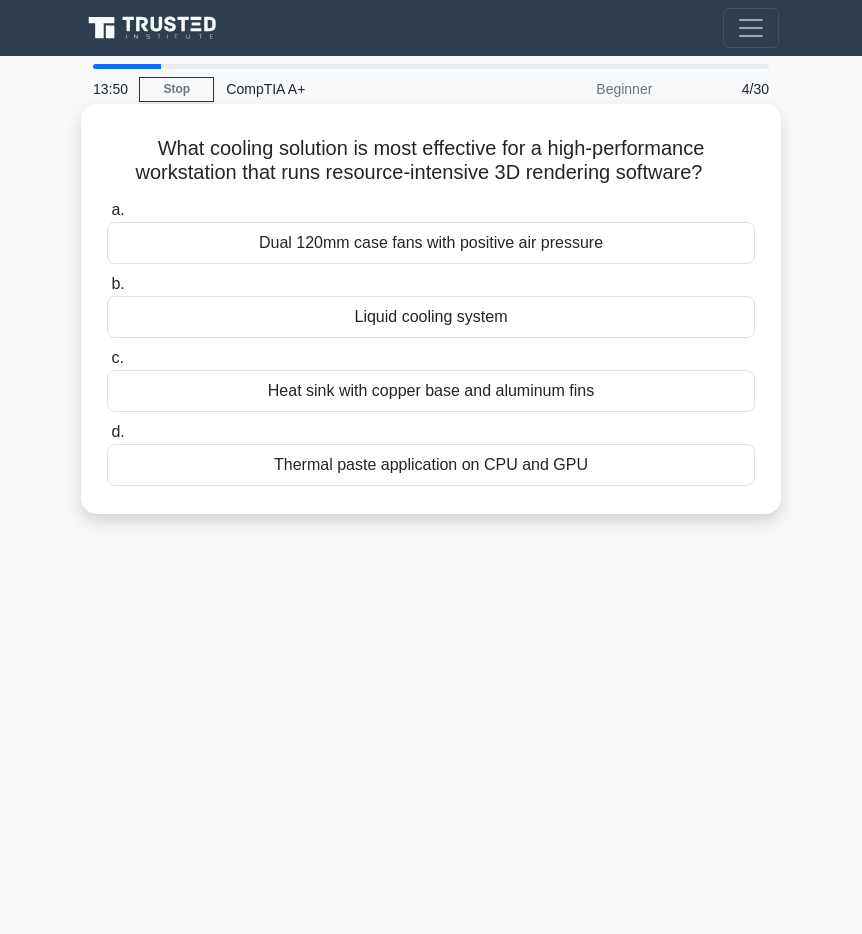 click on "Liquid cooling system" at bounding box center (431, 317) 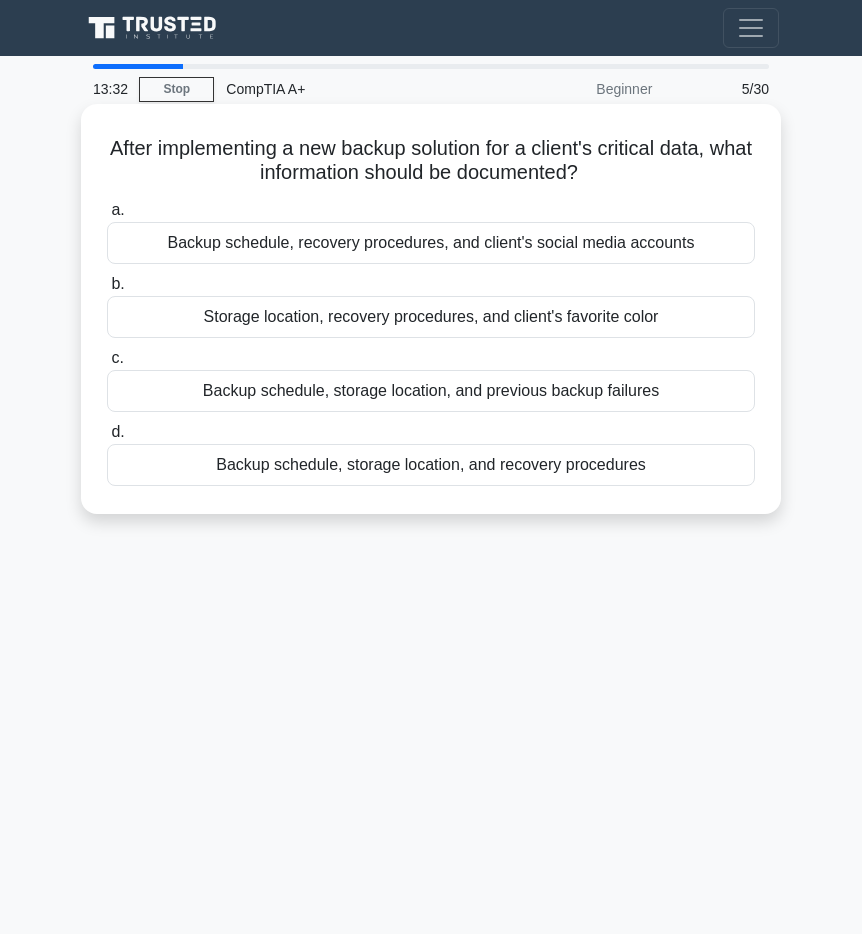 click on "Backup schedule, storage location, and recovery procedures" at bounding box center (431, 465) 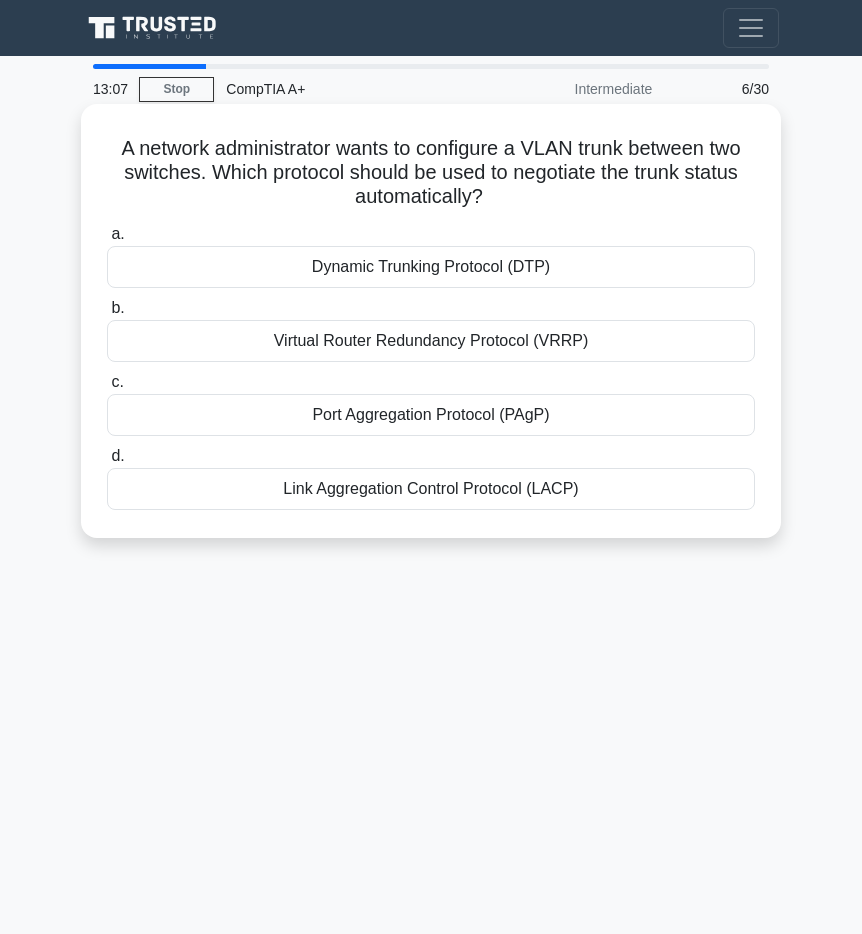 click on "Link Aggregation Control Protocol (LACP)" at bounding box center [431, 489] 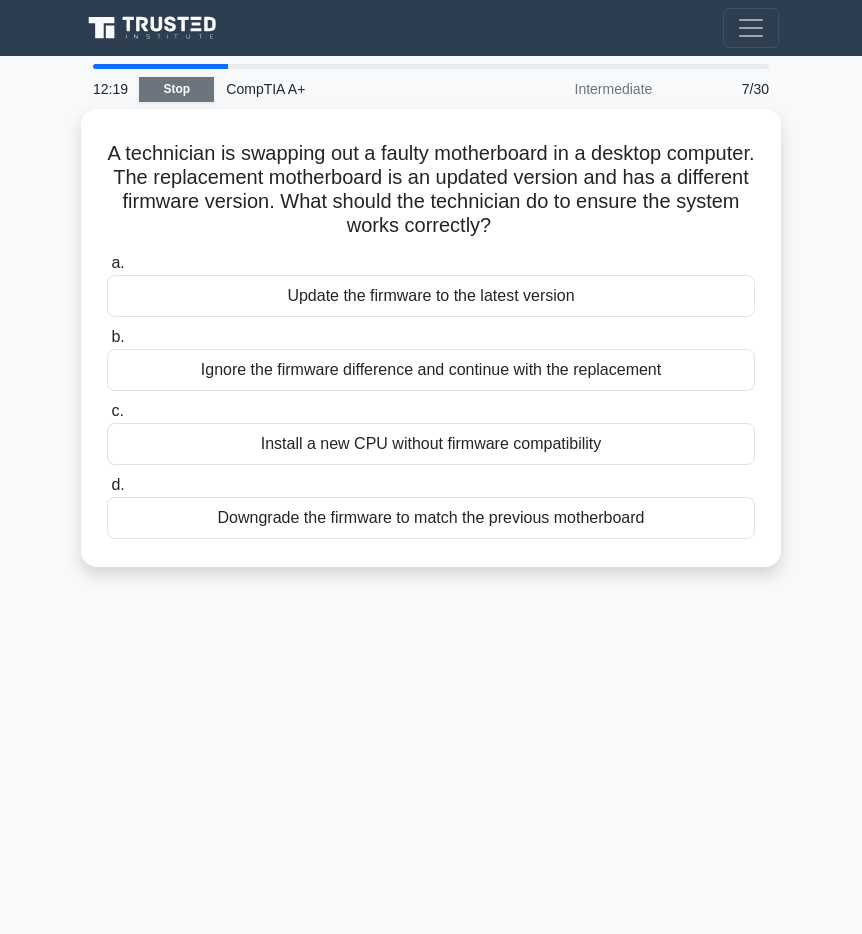 click on "Stop" at bounding box center [176, 89] 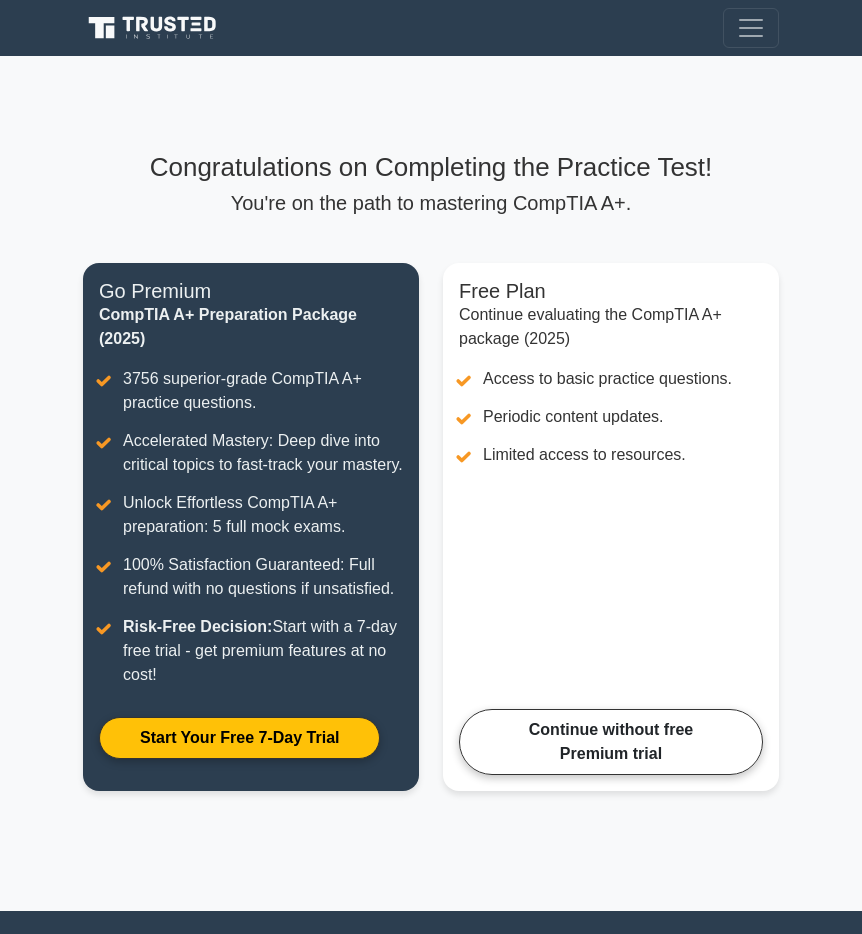 scroll, scrollTop: 0, scrollLeft: 0, axis: both 